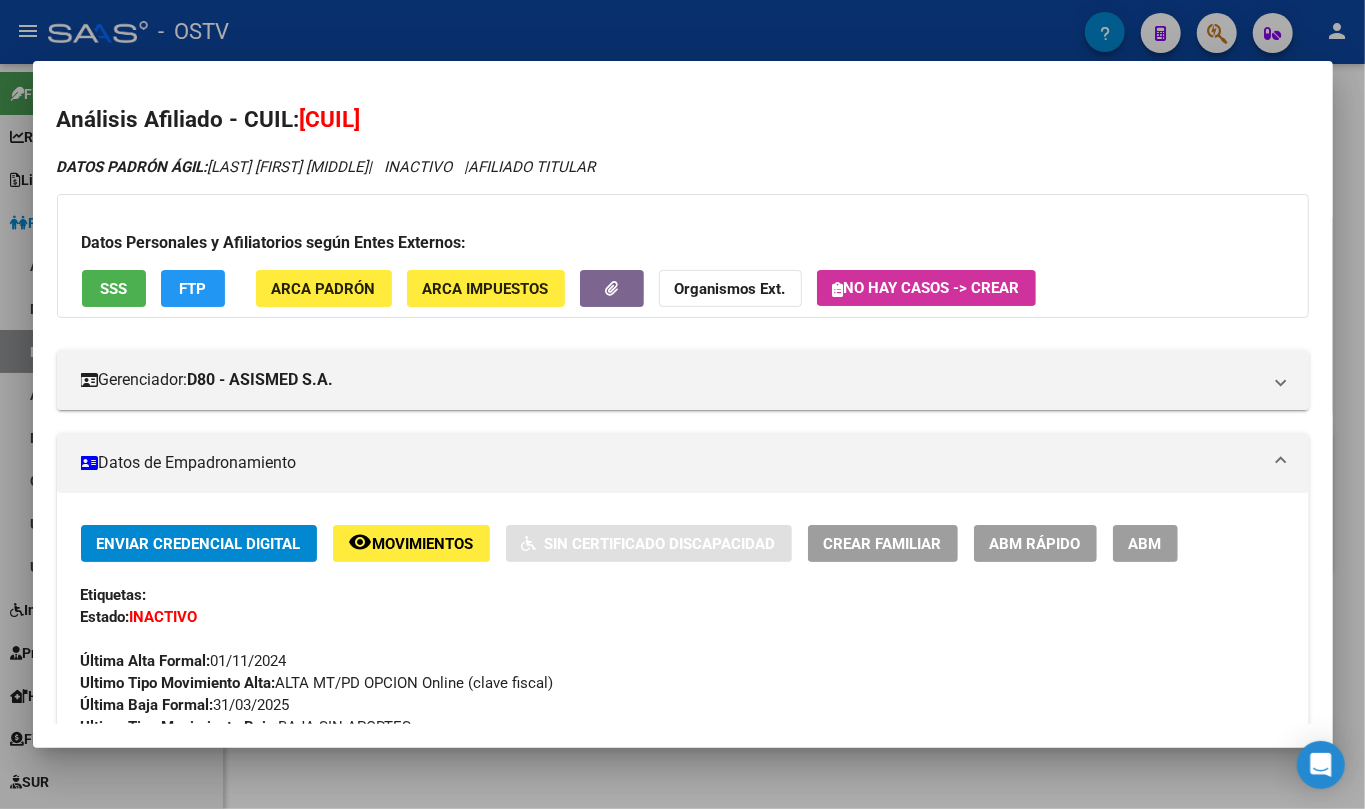 scroll, scrollTop: 0, scrollLeft: 0, axis: both 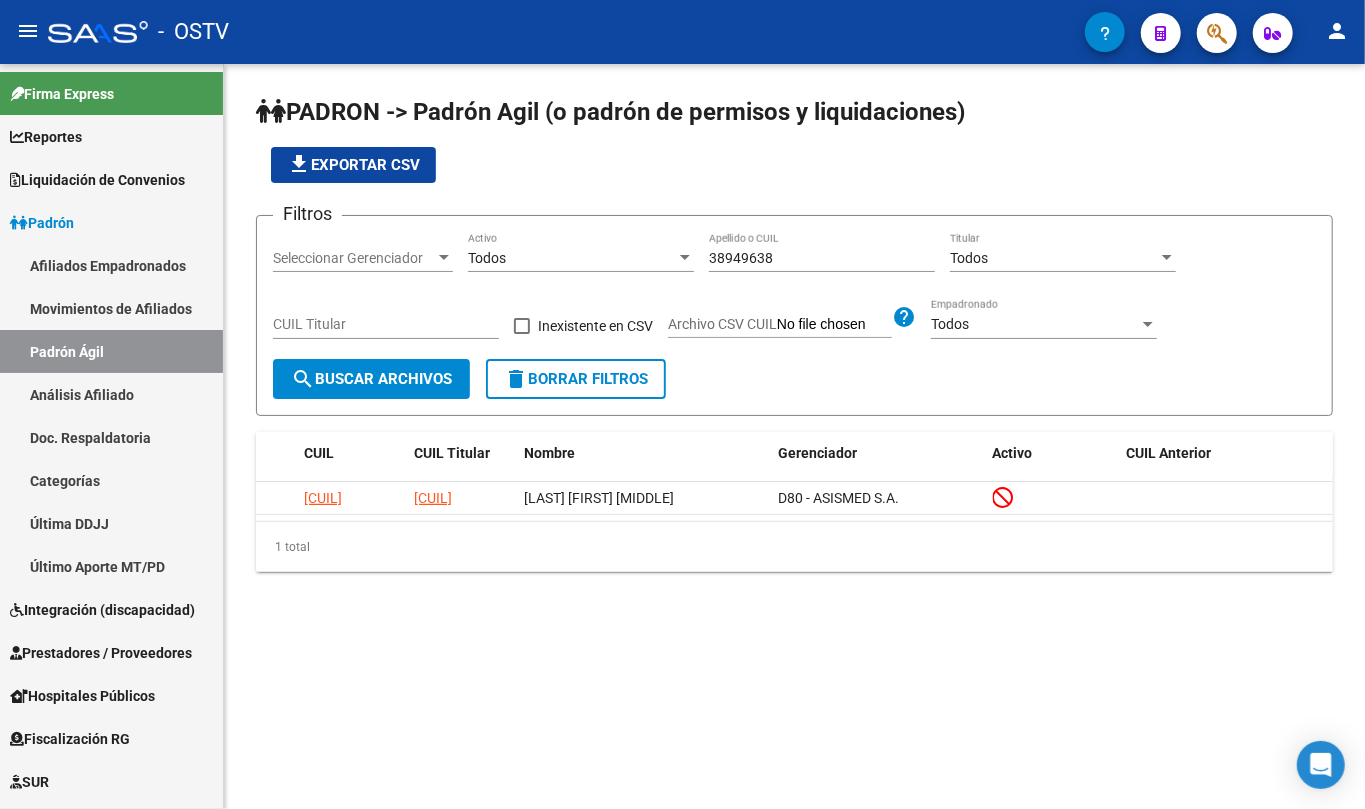 click on "38949638" at bounding box center (822, 258) 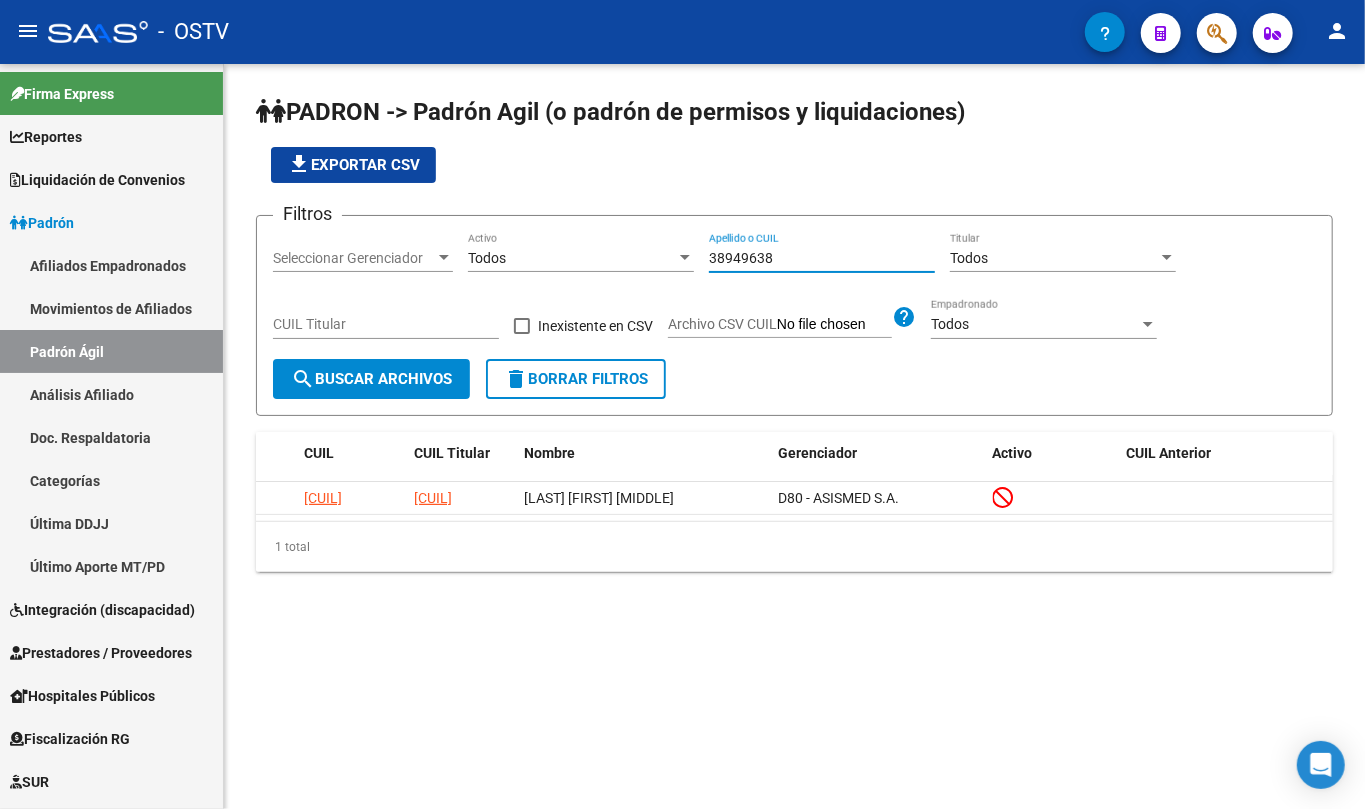 click on "38949638" at bounding box center (822, 258) 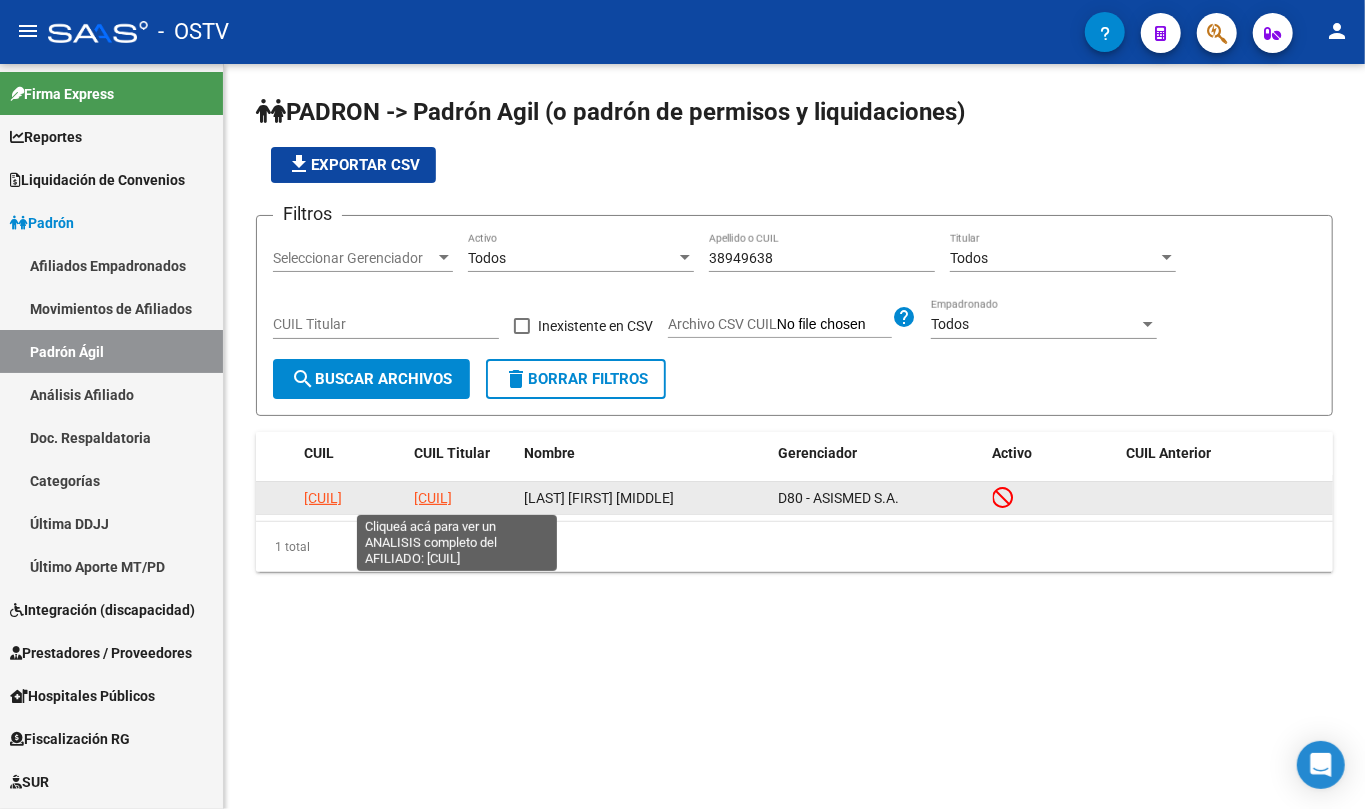 click on "[CUIL]" 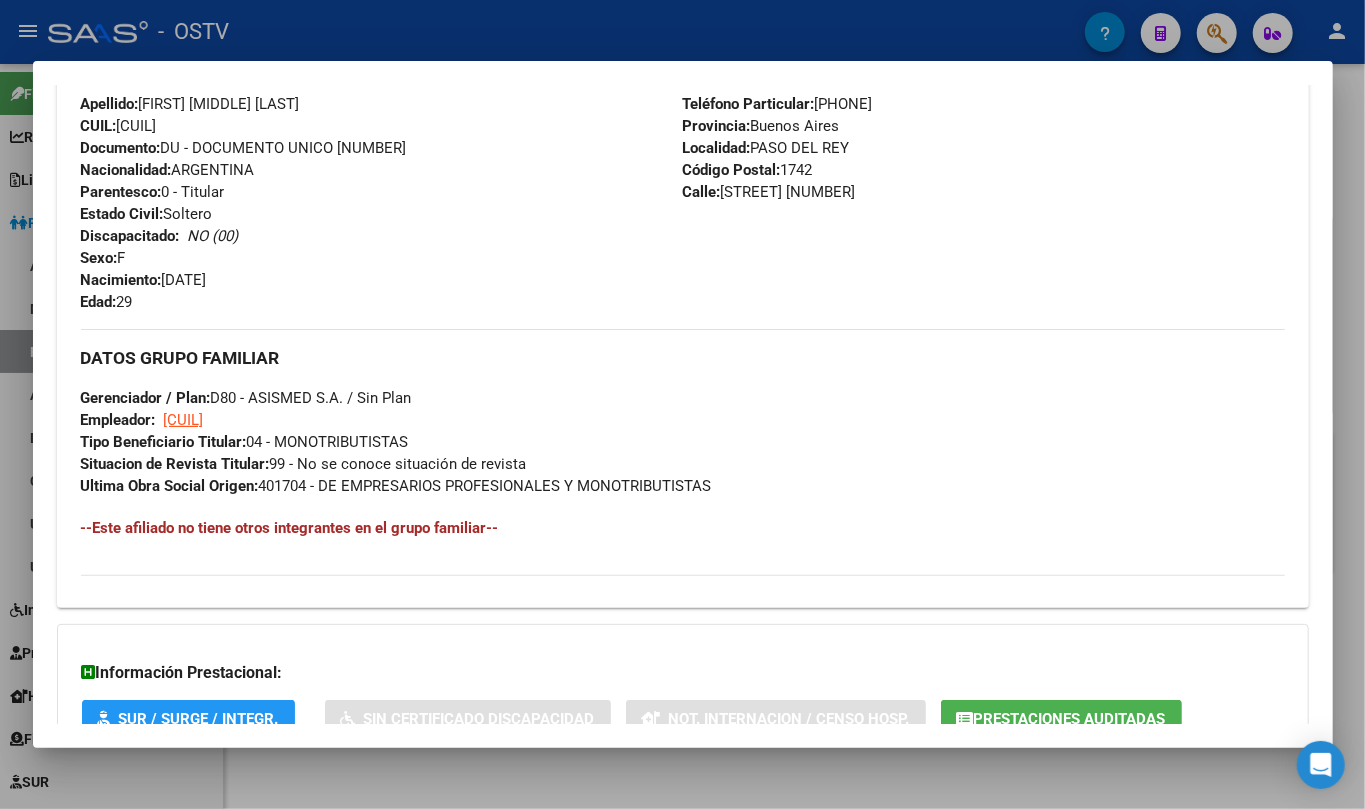scroll, scrollTop: 905, scrollLeft: 0, axis: vertical 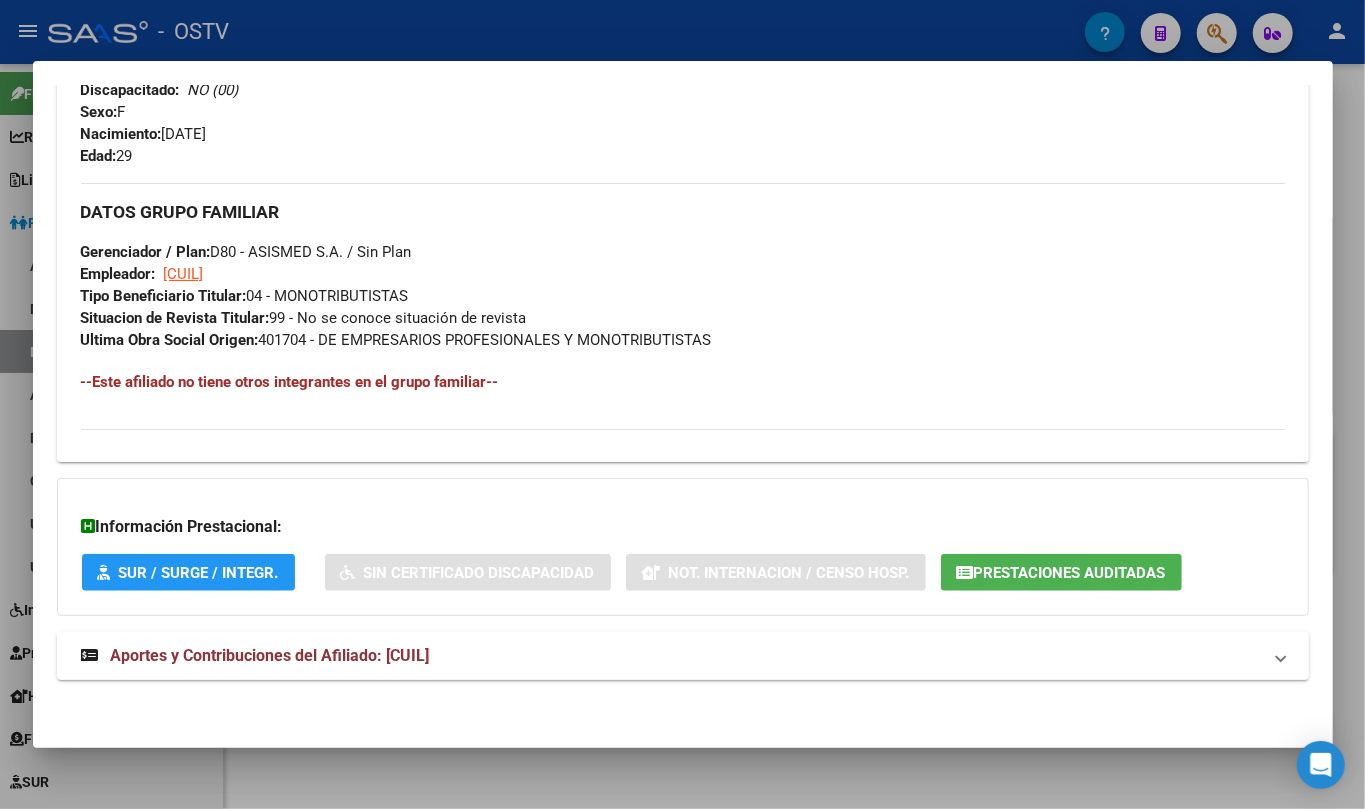 drag, startPoint x: 397, startPoint y: 654, endPoint x: 408, endPoint y: 632, distance: 24.596748 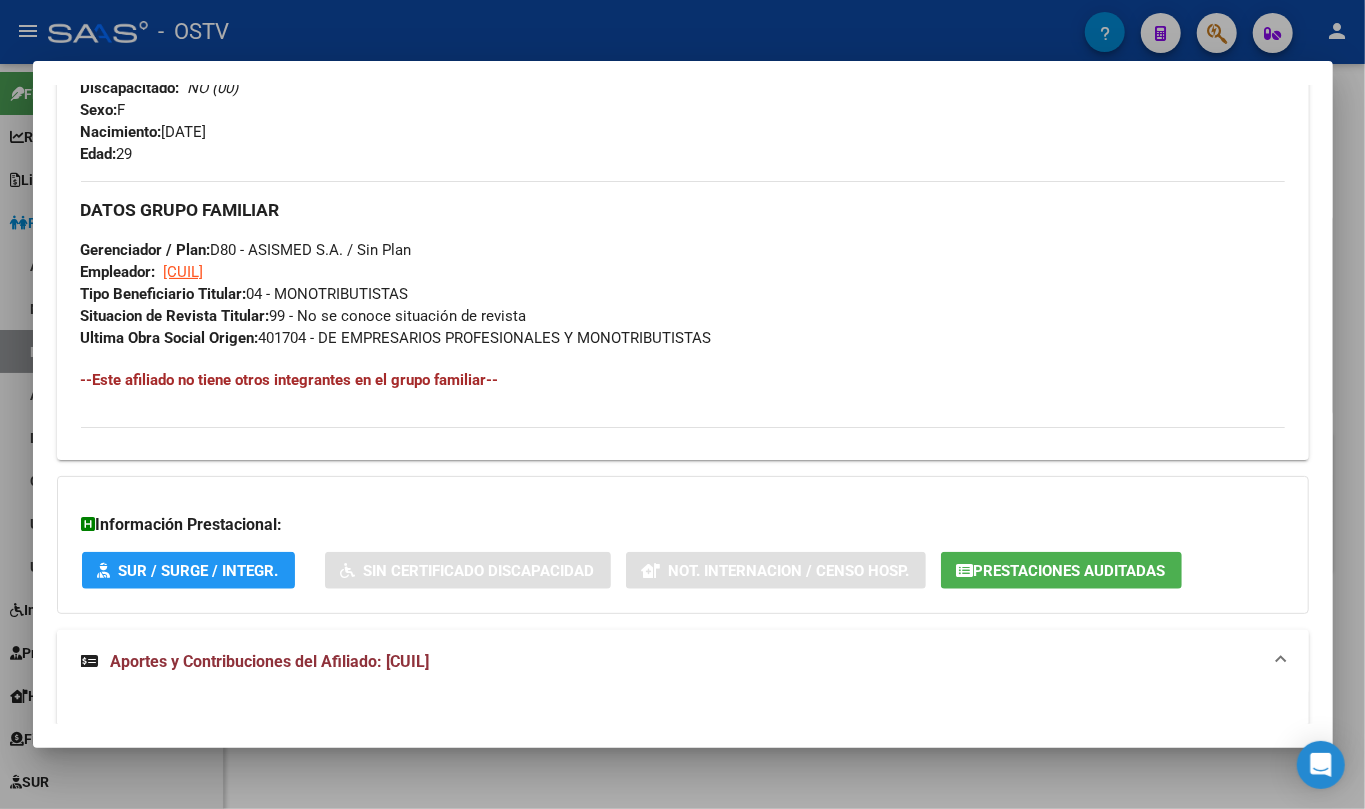scroll, scrollTop: 1022, scrollLeft: 0, axis: vertical 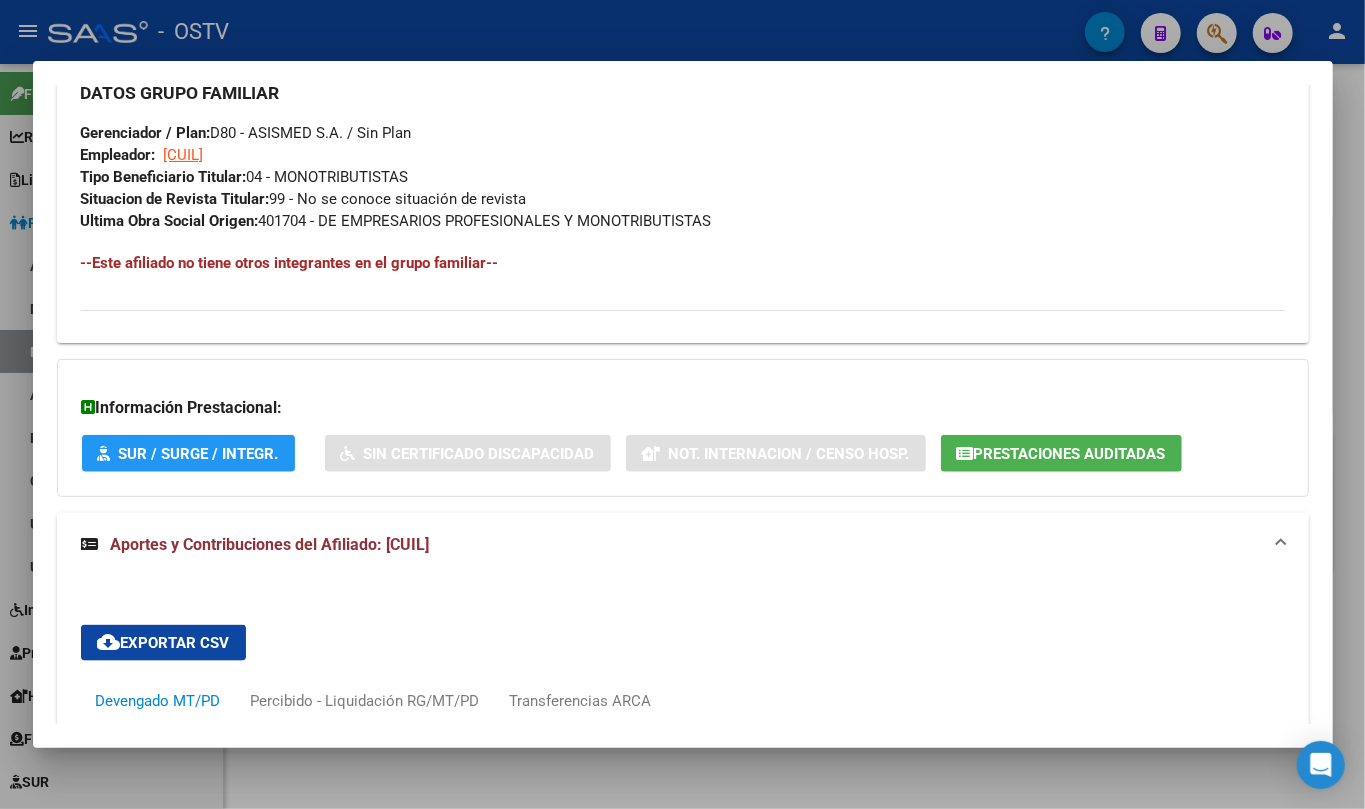 drag, startPoint x: 1128, startPoint y: 480, endPoint x: 1121, endPoint y: 468, distance: 13.892444 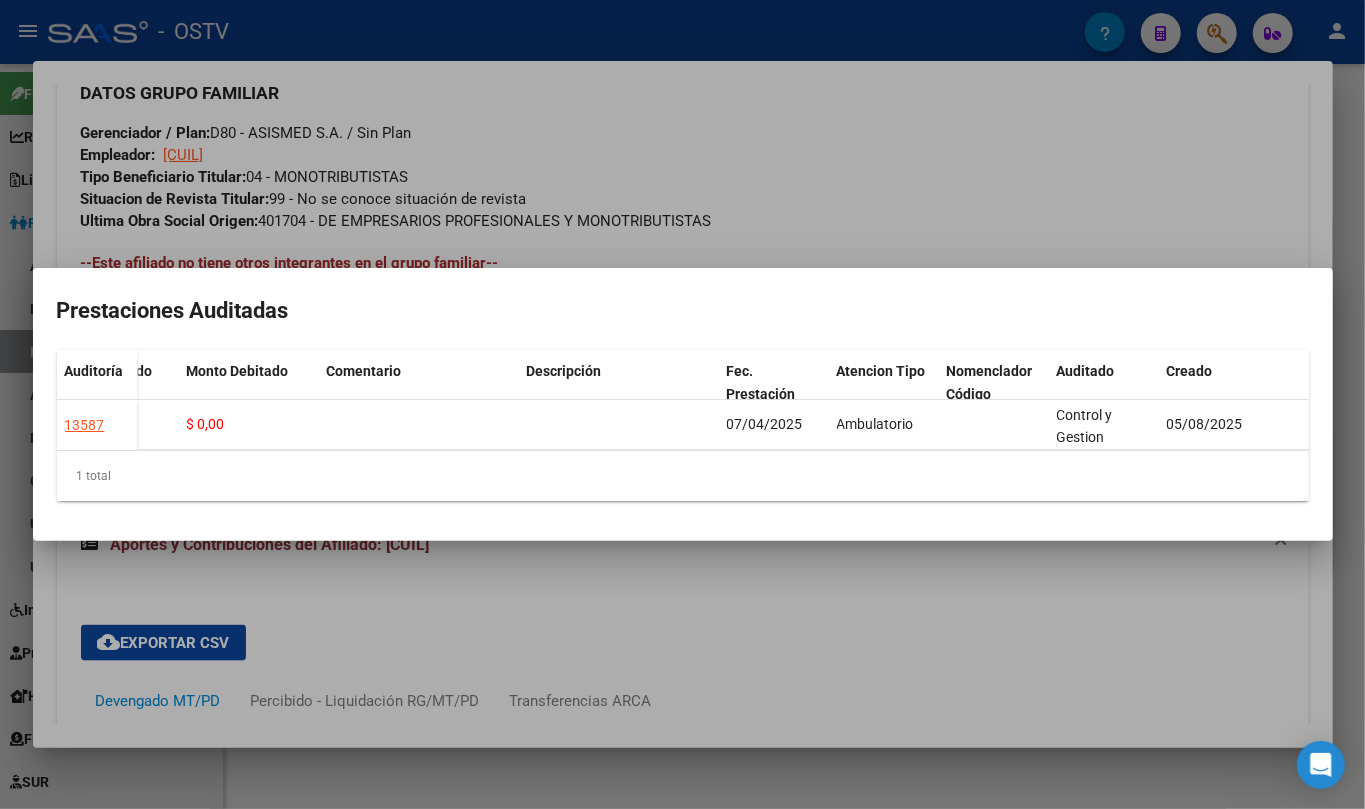 scroll, scrollTop: 0, scrollLeft: 0, axis: both 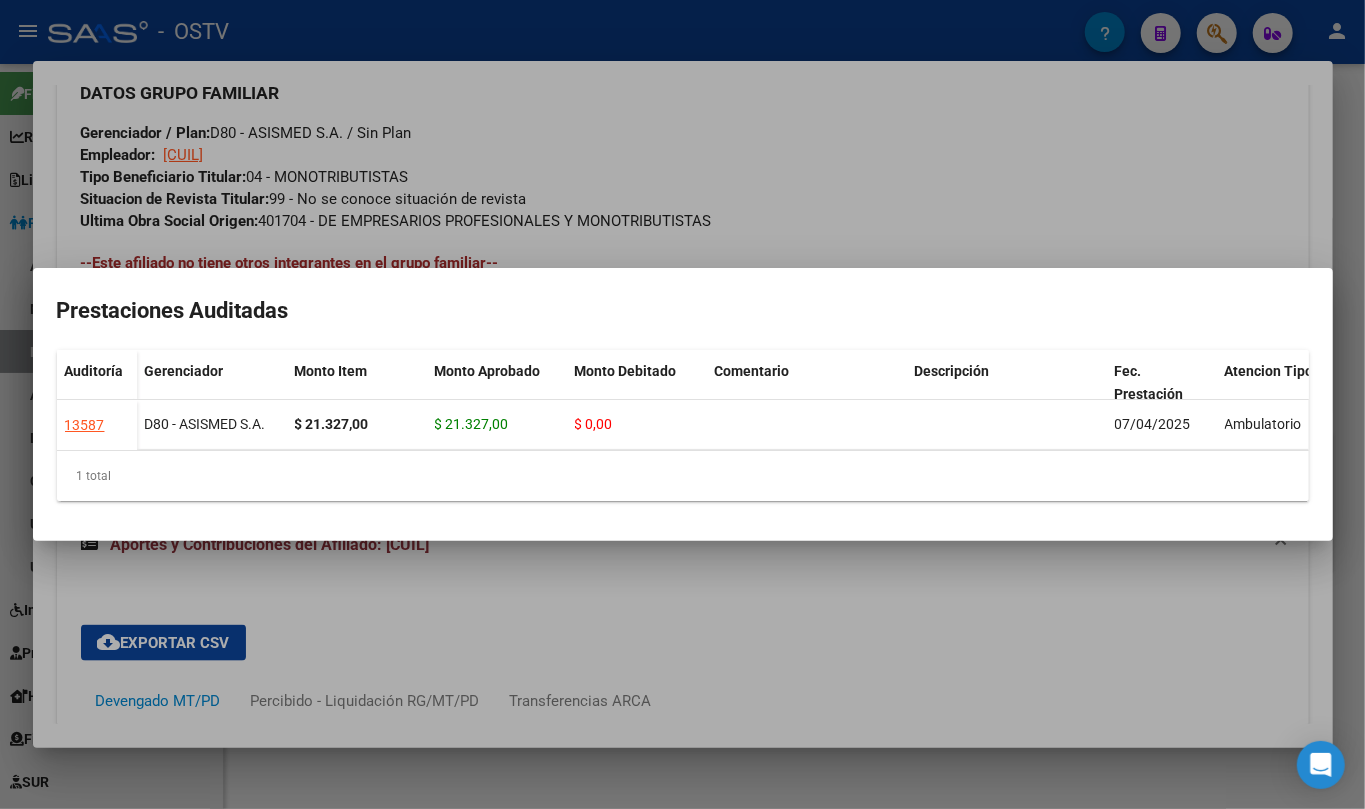 type 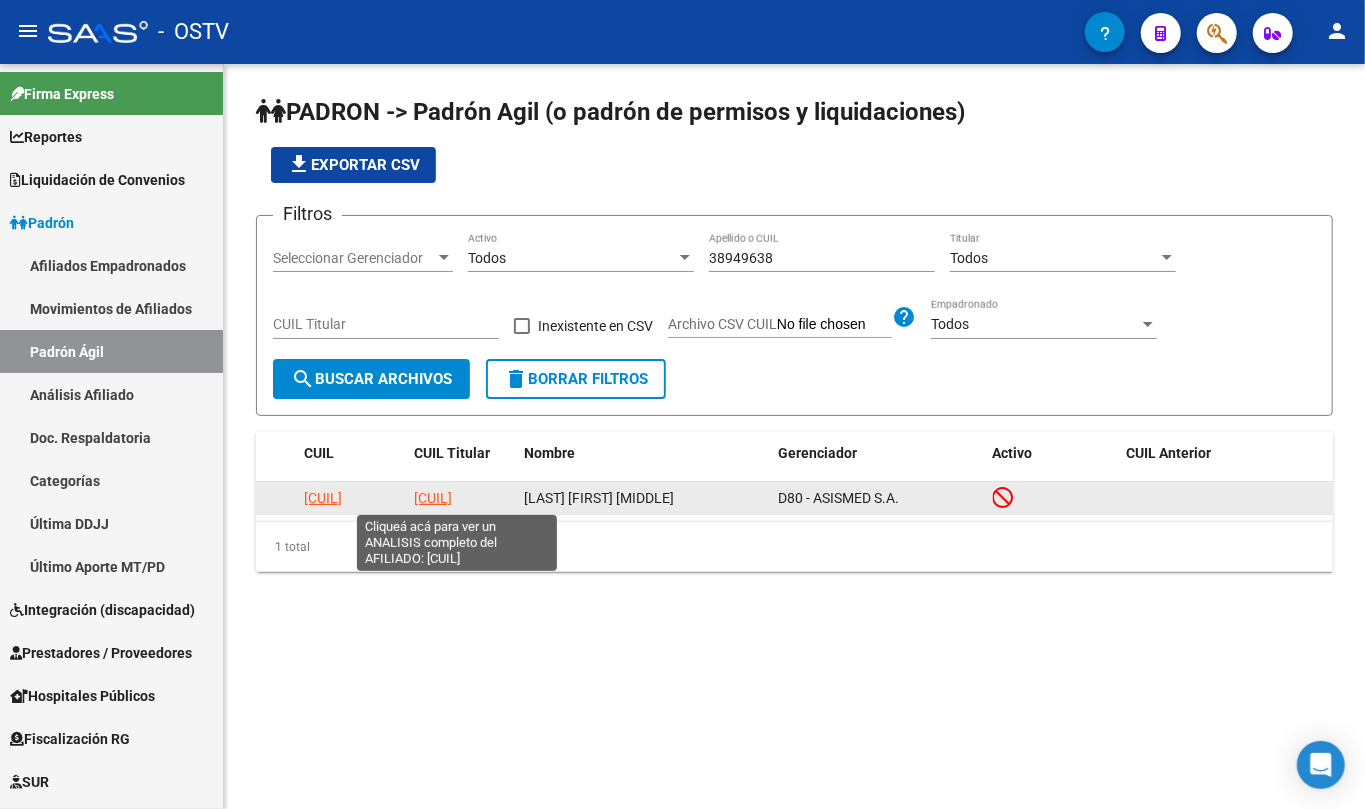 click on "[CUIL]" 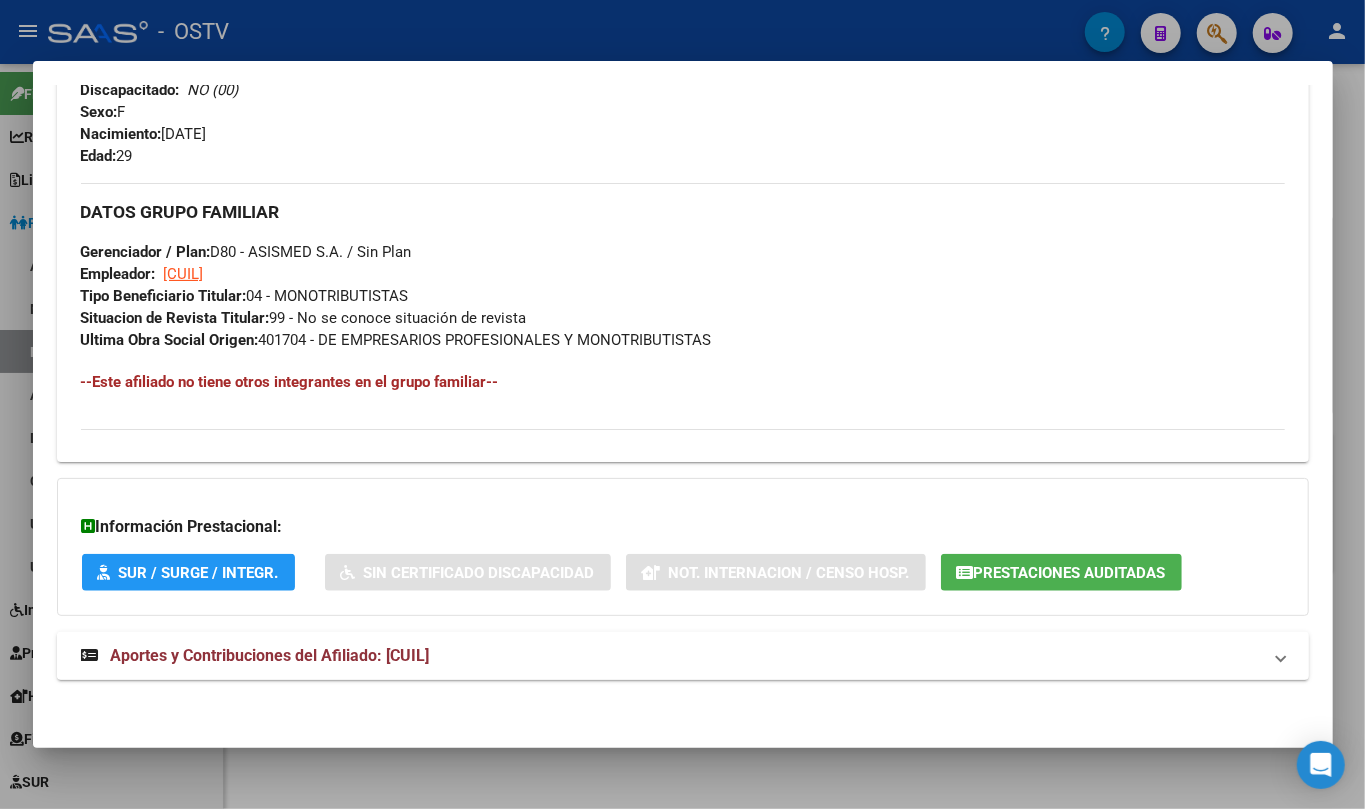 click on "Aportes y Contribuciones del Afiliado: [CUIL]" at bounding box center [683, 656] 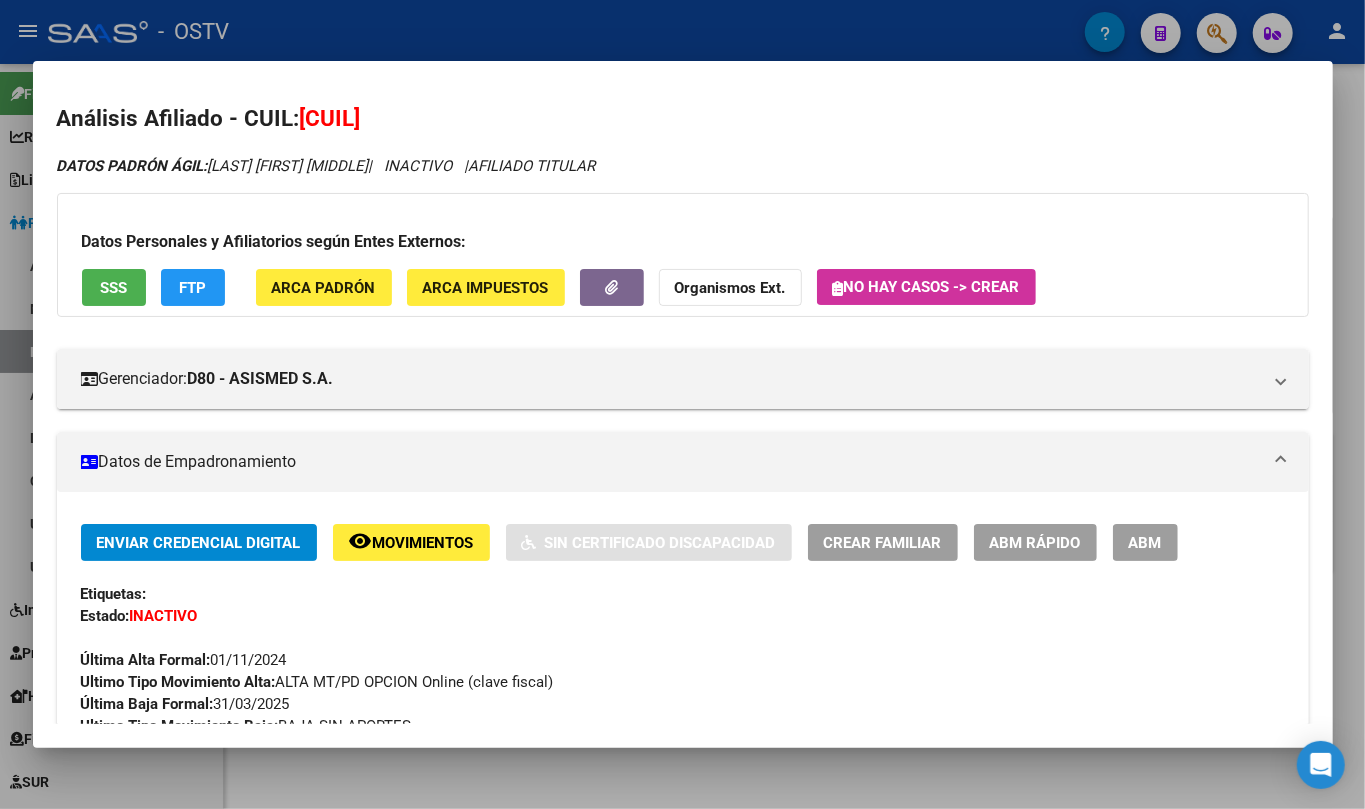 scroll, scrollTop: 0, scrollLeft: 0, axis: both 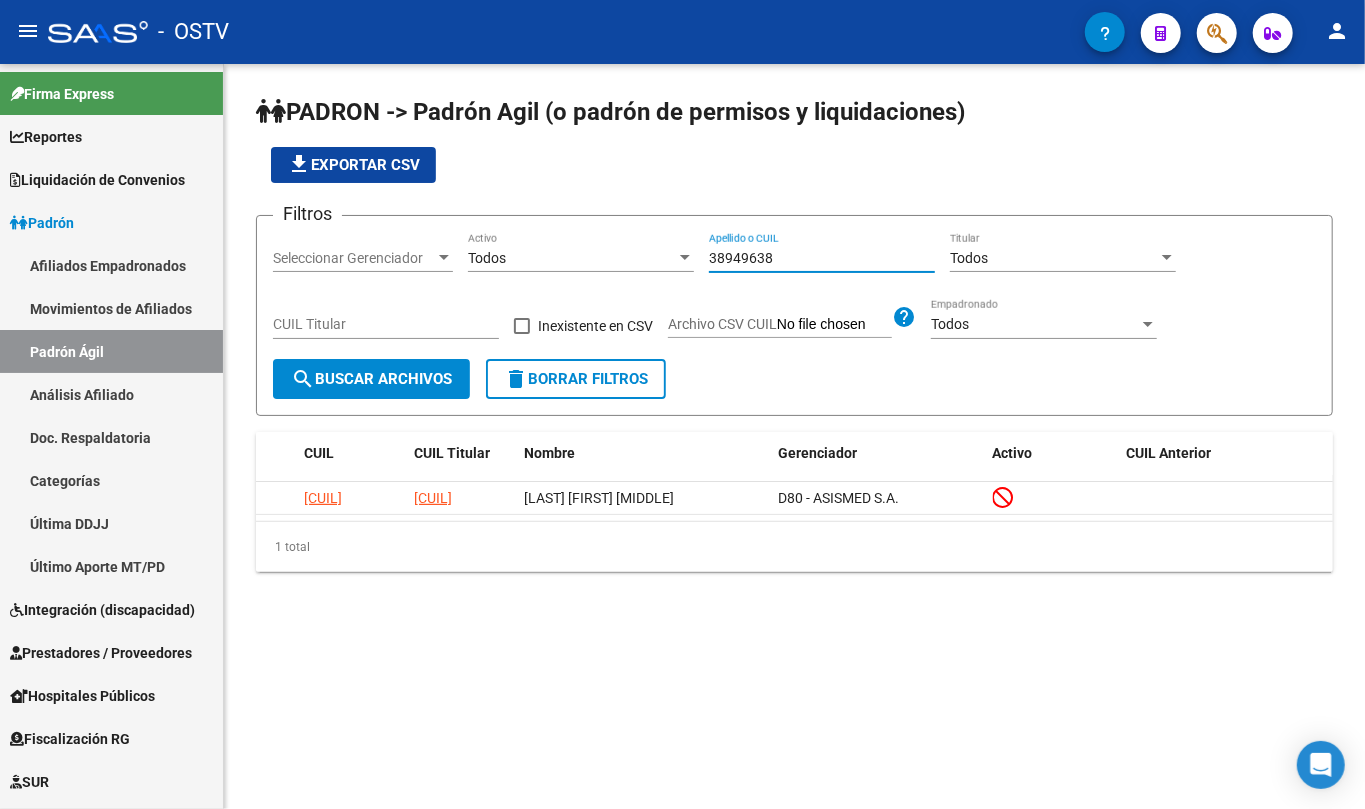 click on "38949638" at bounding box center [822, 258] 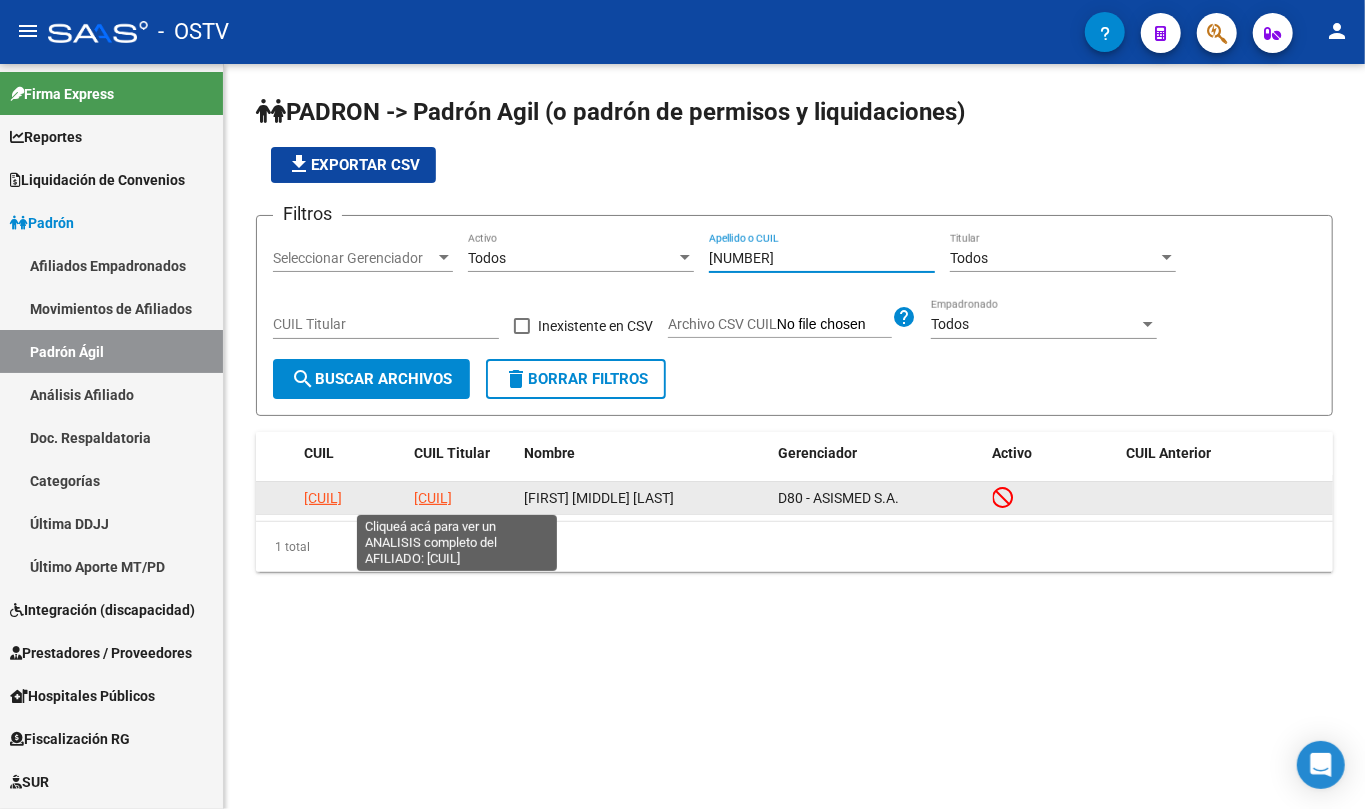 type on "[NUMBER]" 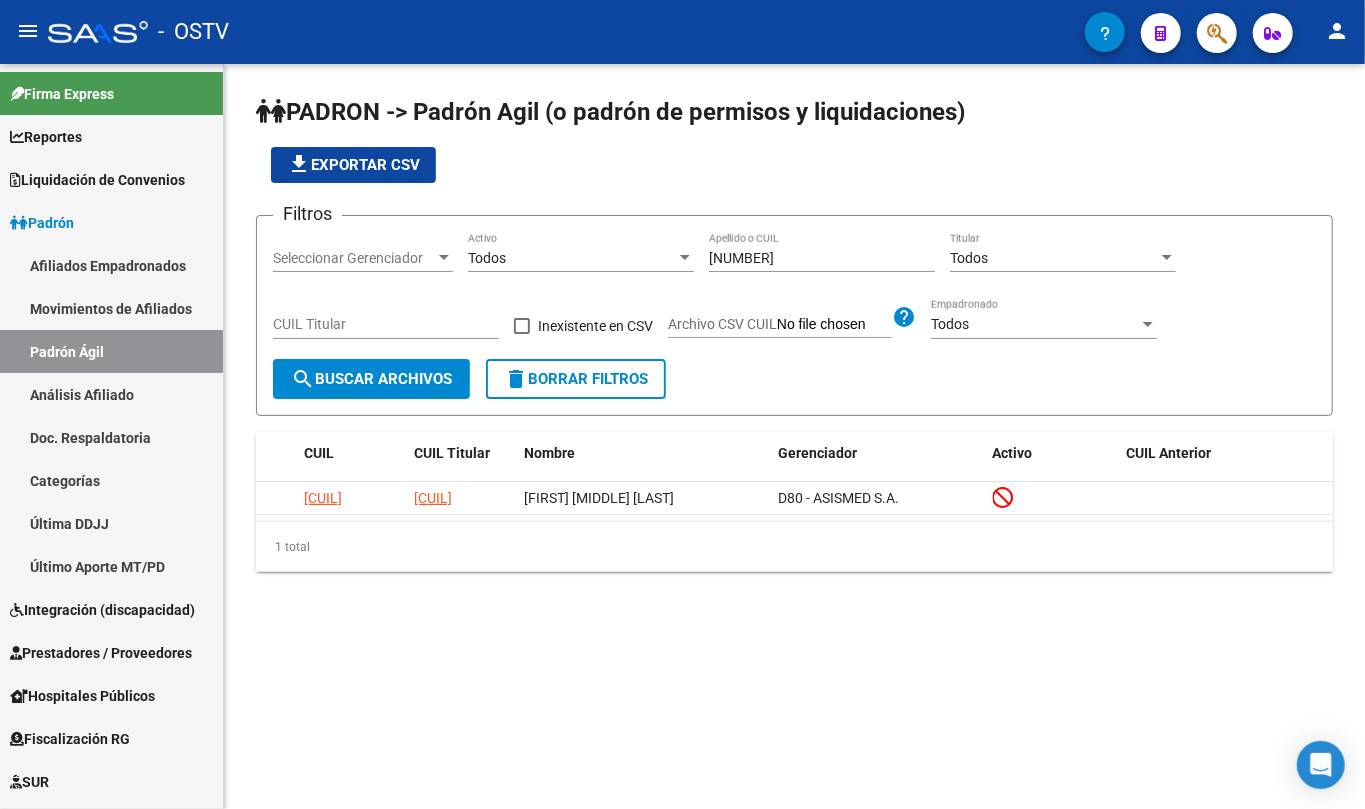 click on "[NUMBER]" at bounding box center [822, 258] 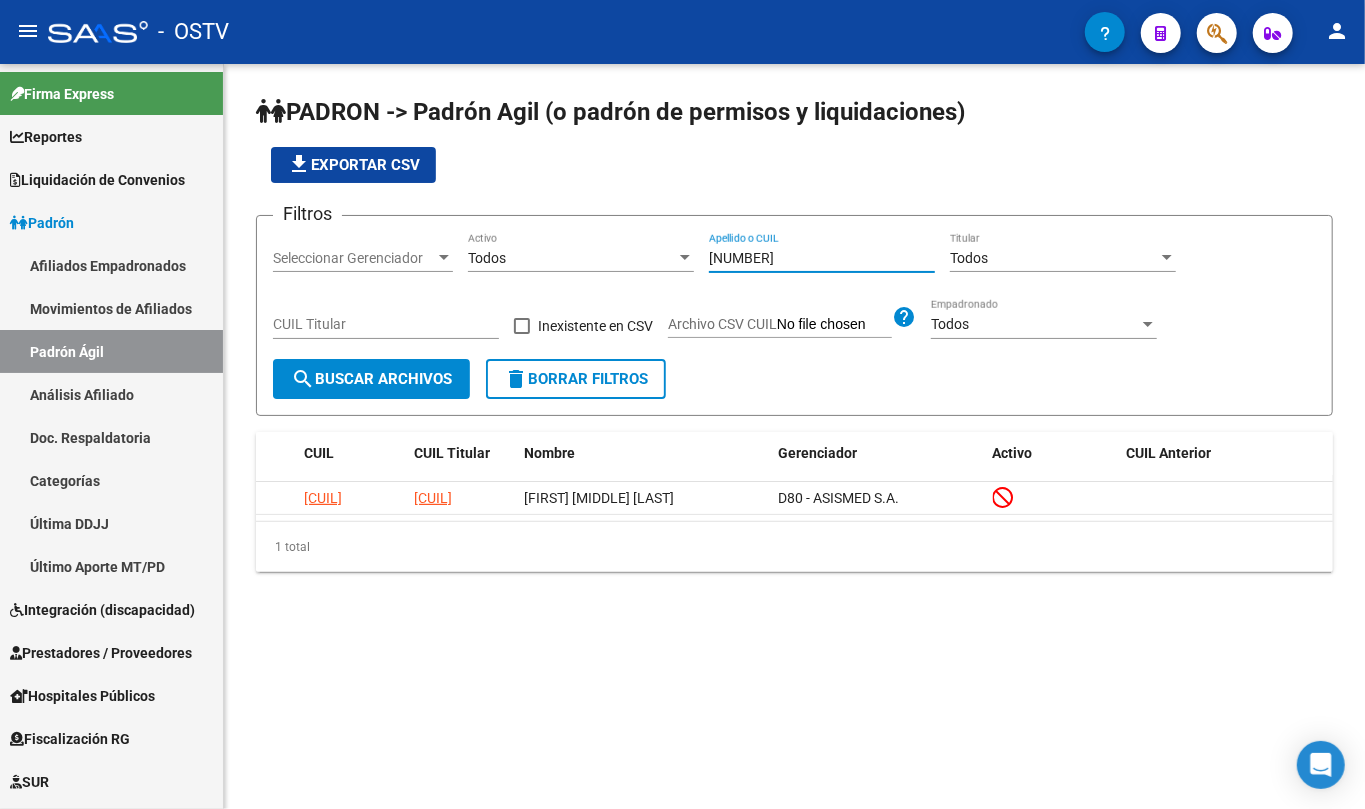click on "[NUMBER]" at bounding box center (822, 258) 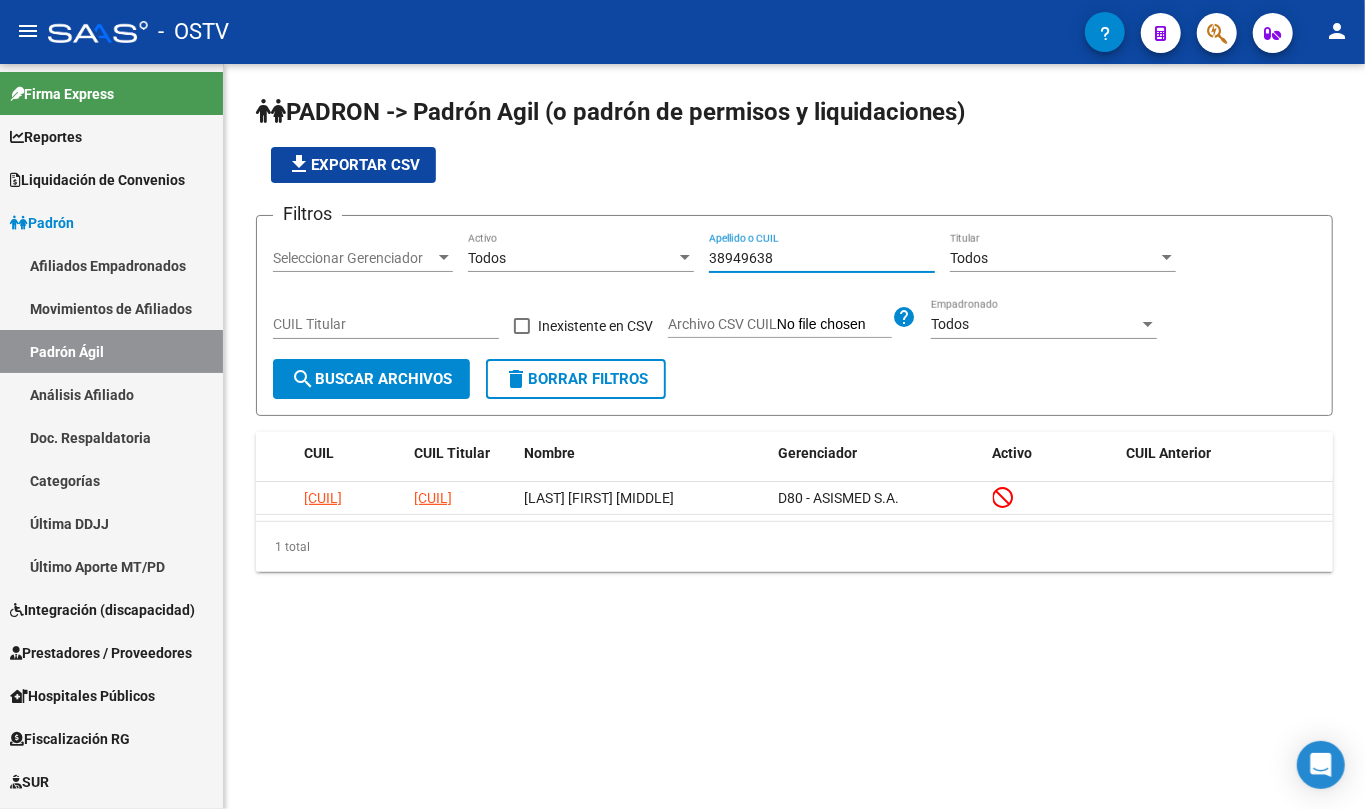 click on "38949638" at bounding box center (822, 258) 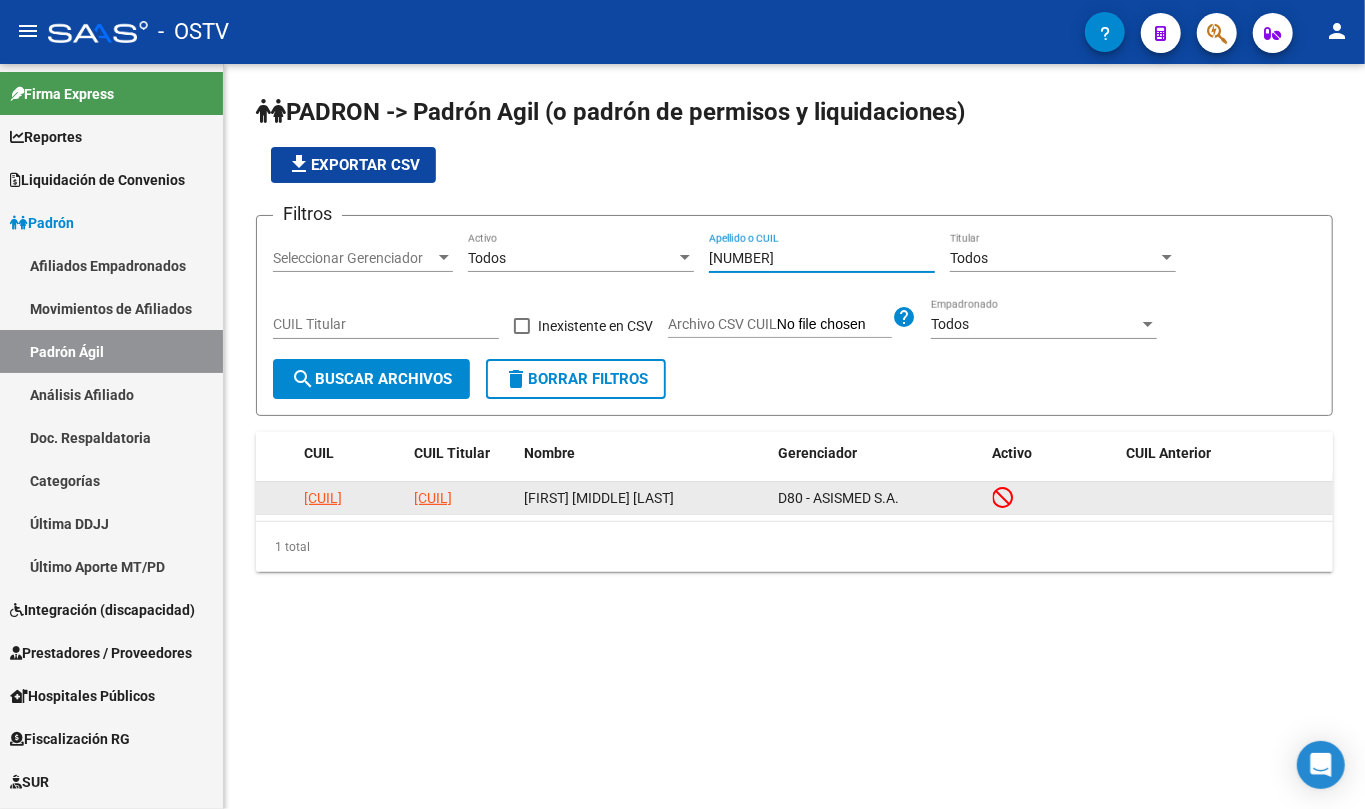 click on "[CUIL]" 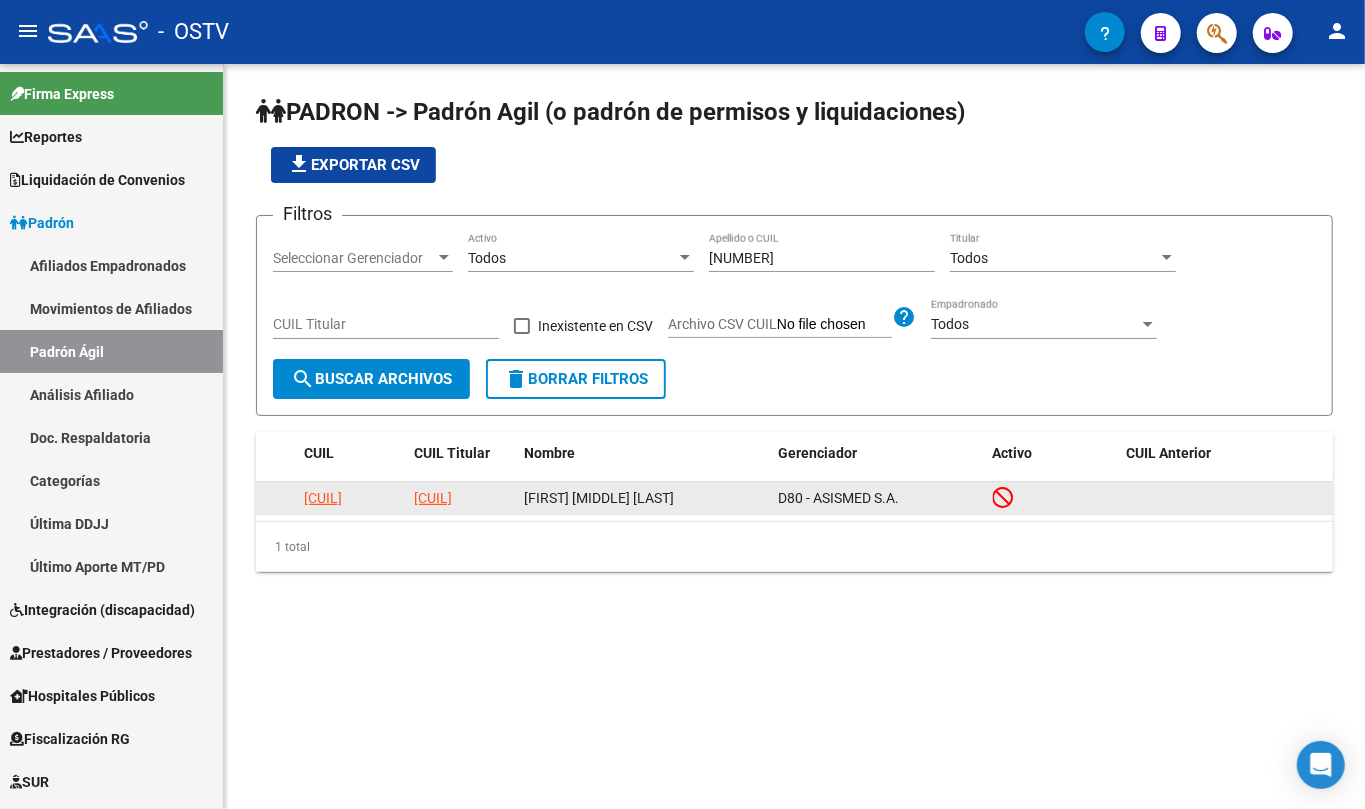 click on "[CUIL]" 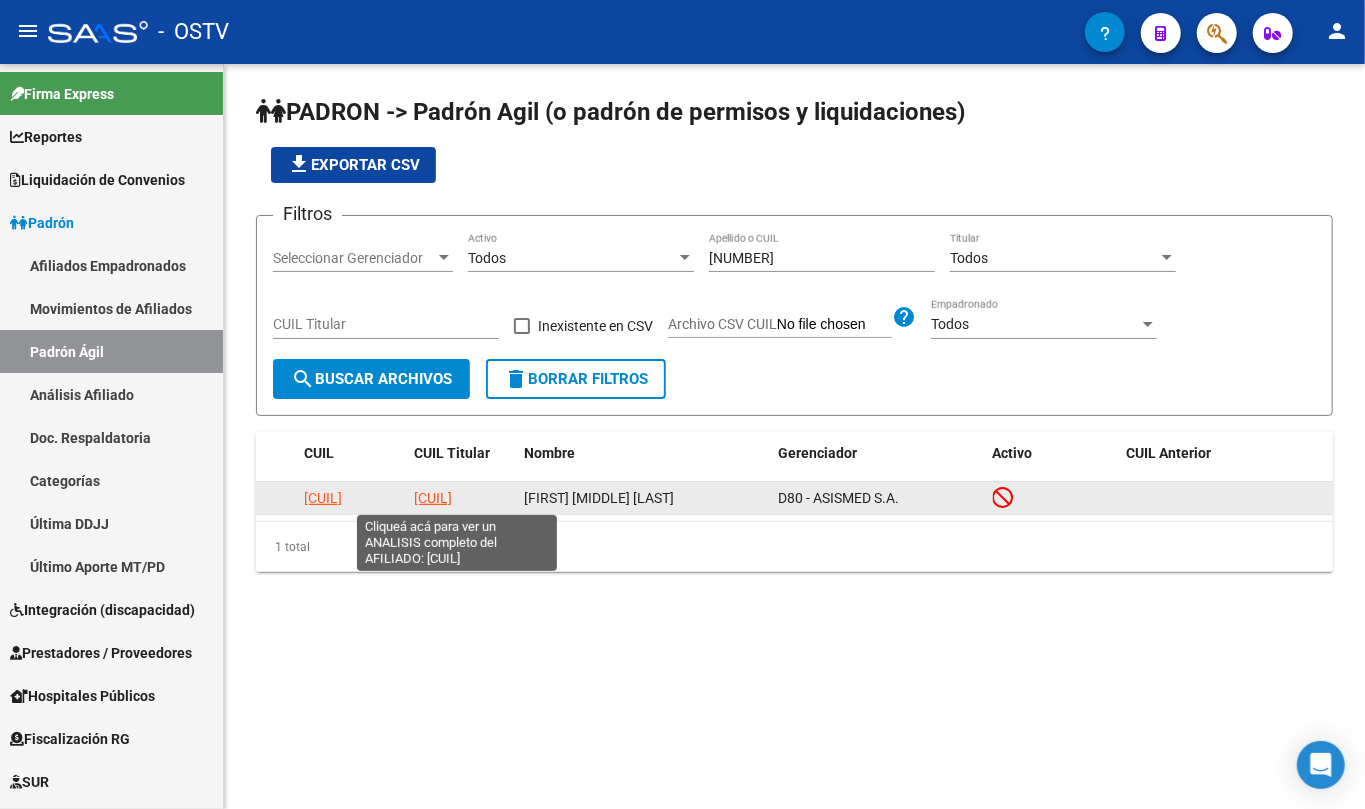 click on "[CUIL]" 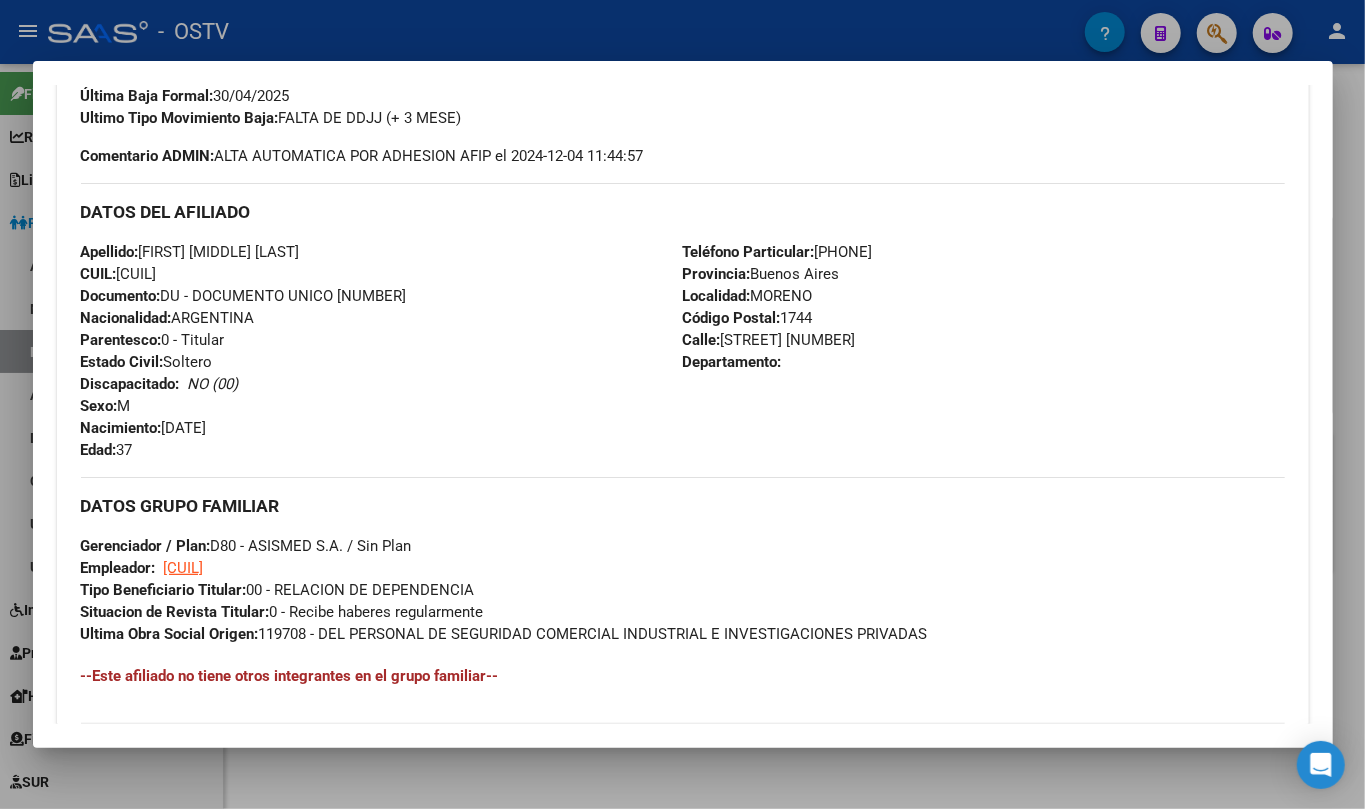 scroll, scrollTop: 372, scrollLeft: 0, axis: vertical 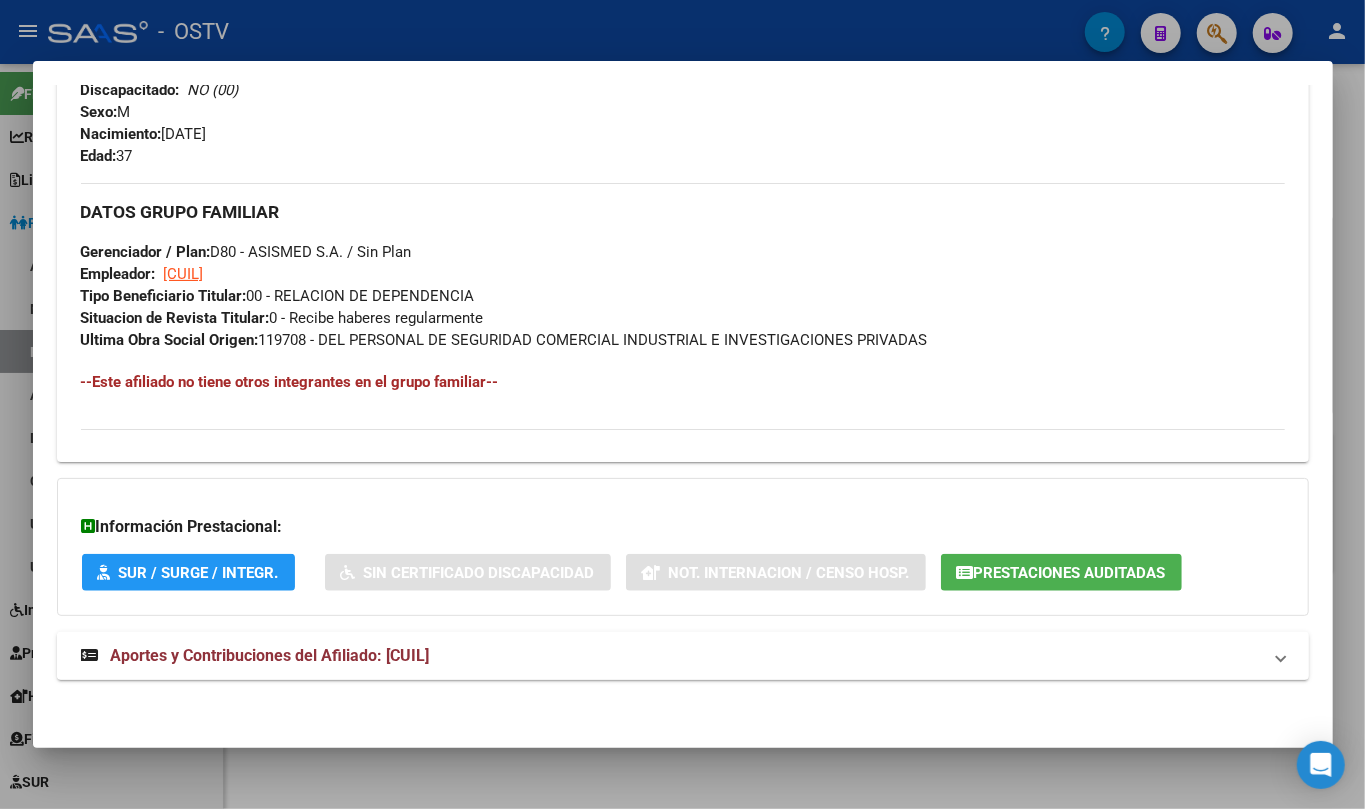 click on "Aportes y Contribuciones del Afiliado: [CUIL]" at bounding box center [255, 656] 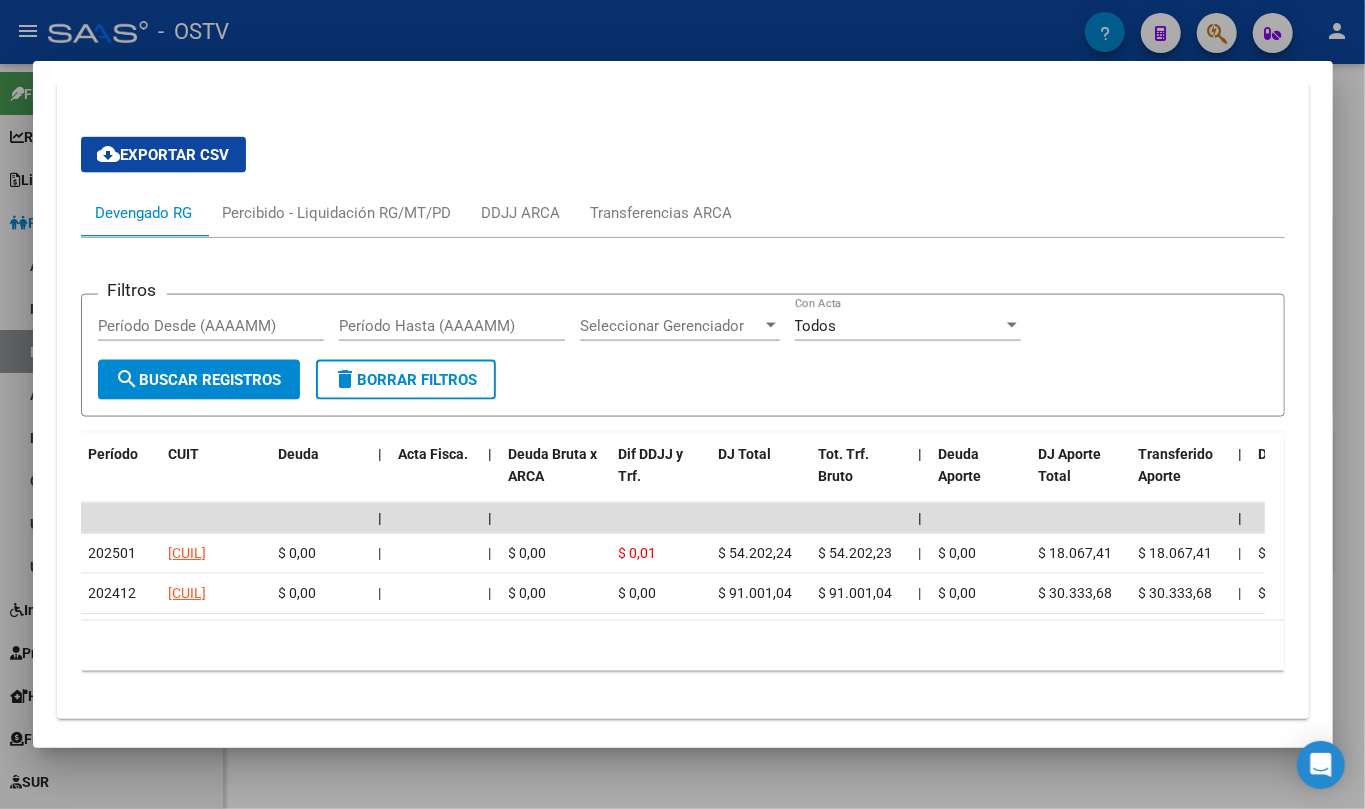 scroll, scrollTop: 1556, scrollLeft: 0, axis: vertical 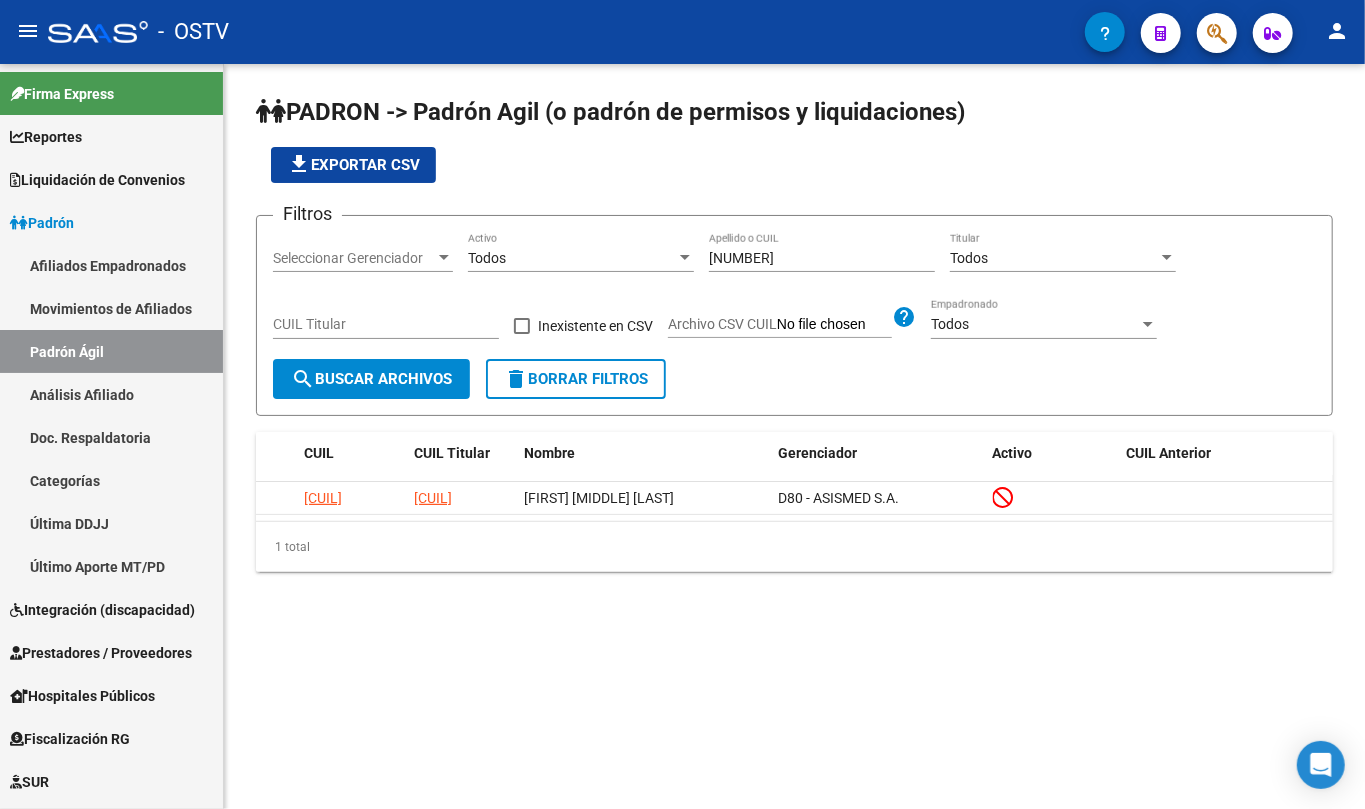 click on "[NUMBER] Apellido o CUIL" 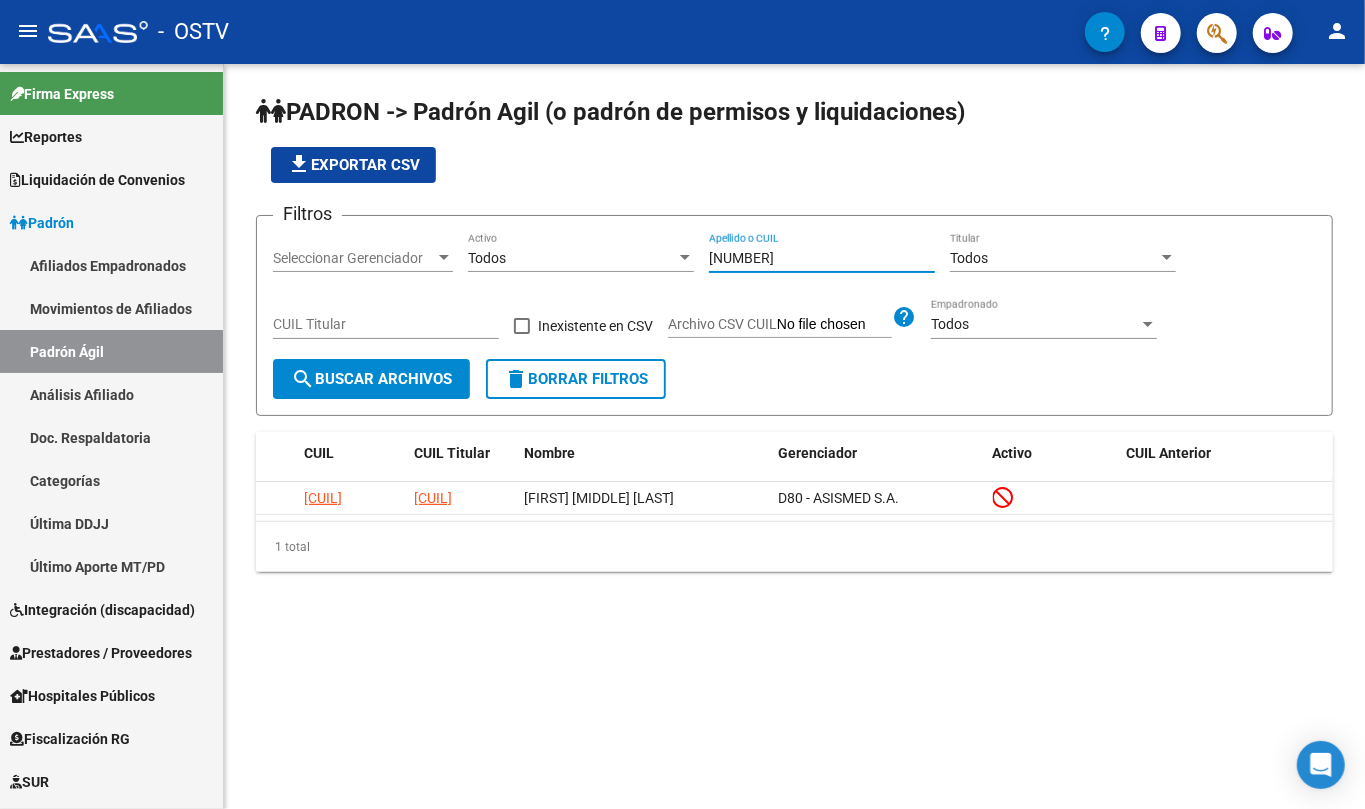 click on "[NUMBER]" at bounding box center [822, 258] 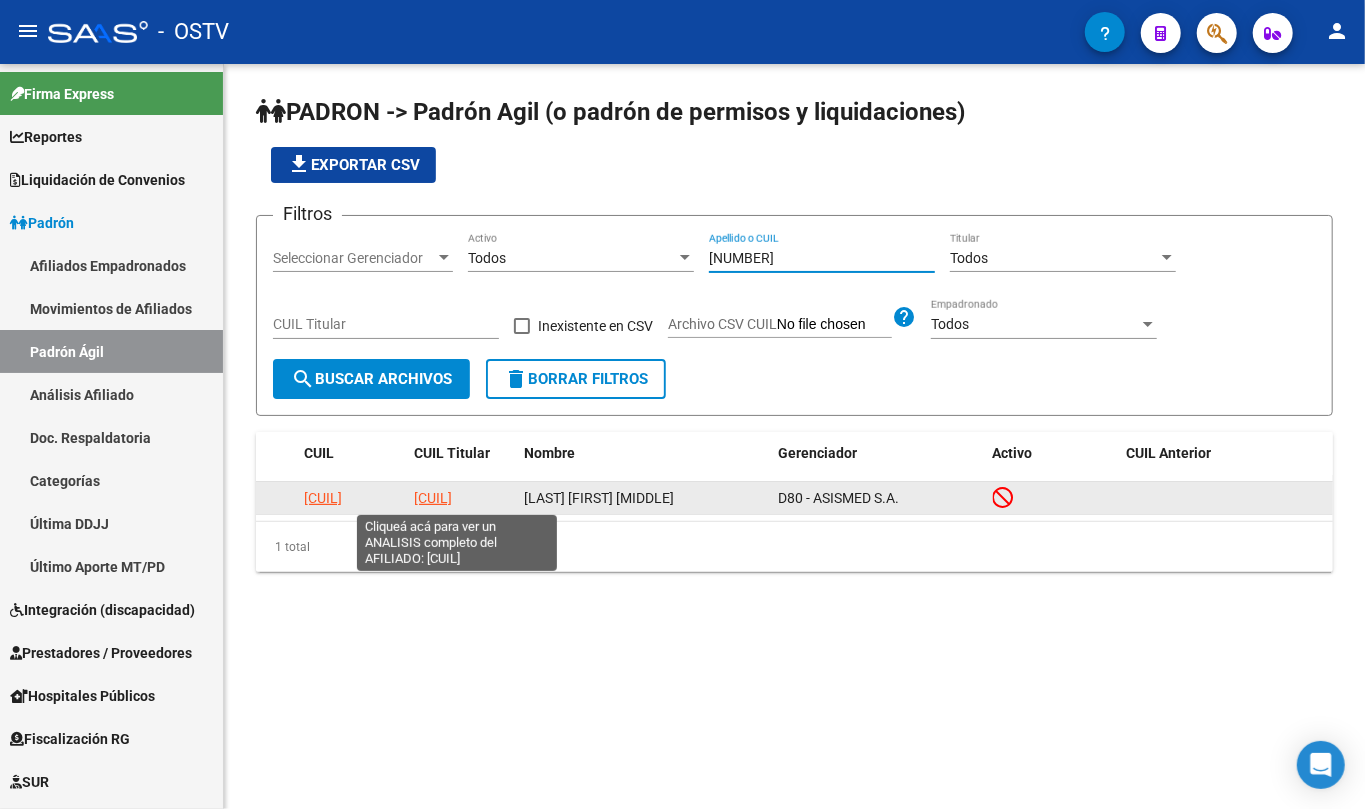 type on "[NUMBER]" 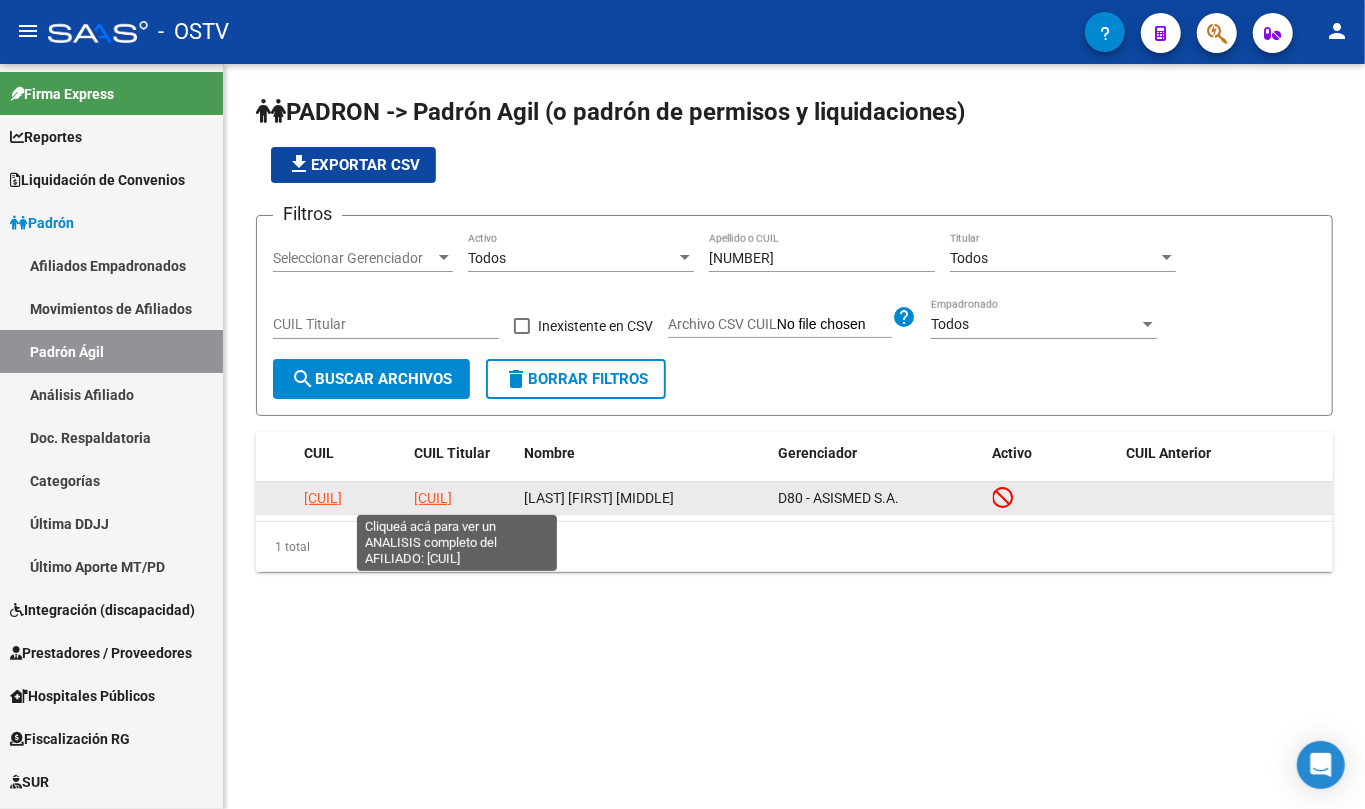 click on "[CUIL]" 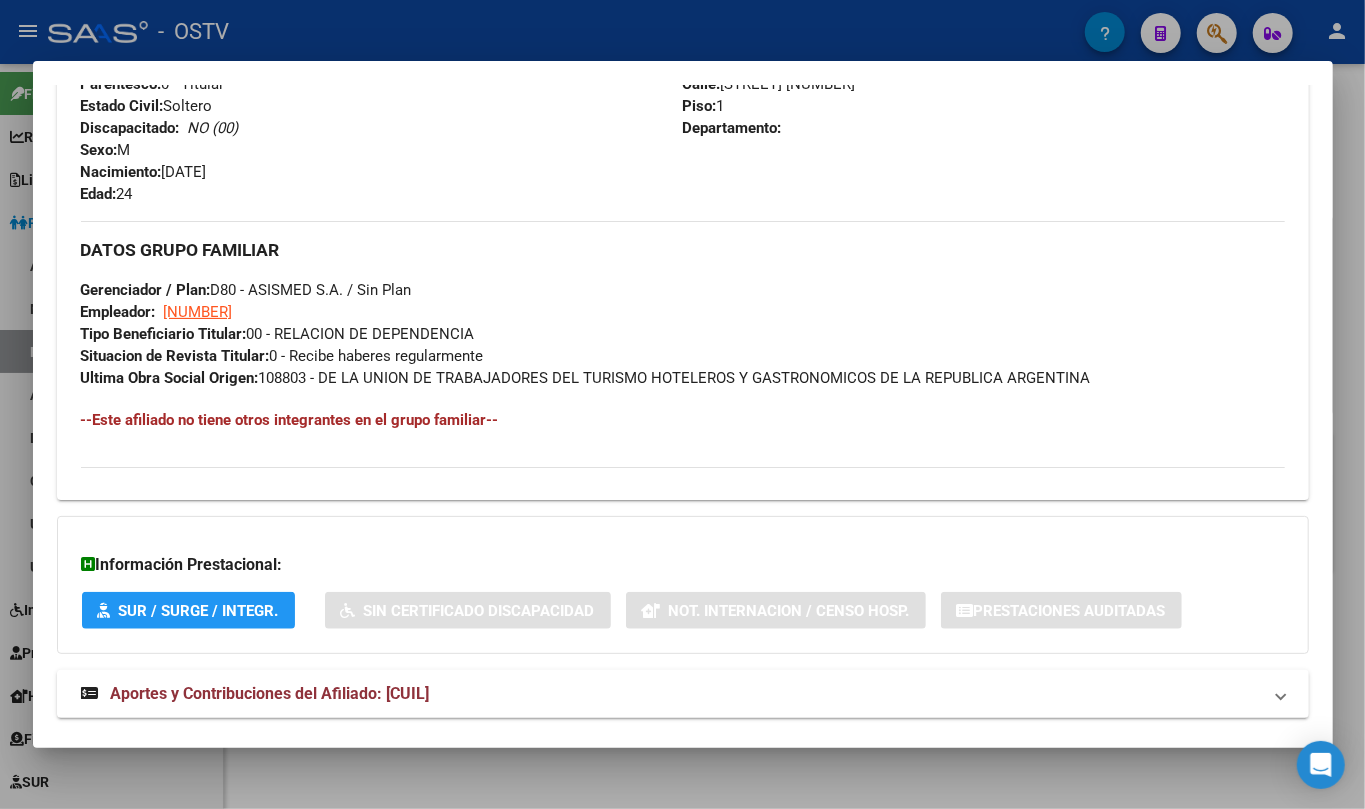 scroll, scrollTop: 905, scrollLeft: 0, axis: vertical 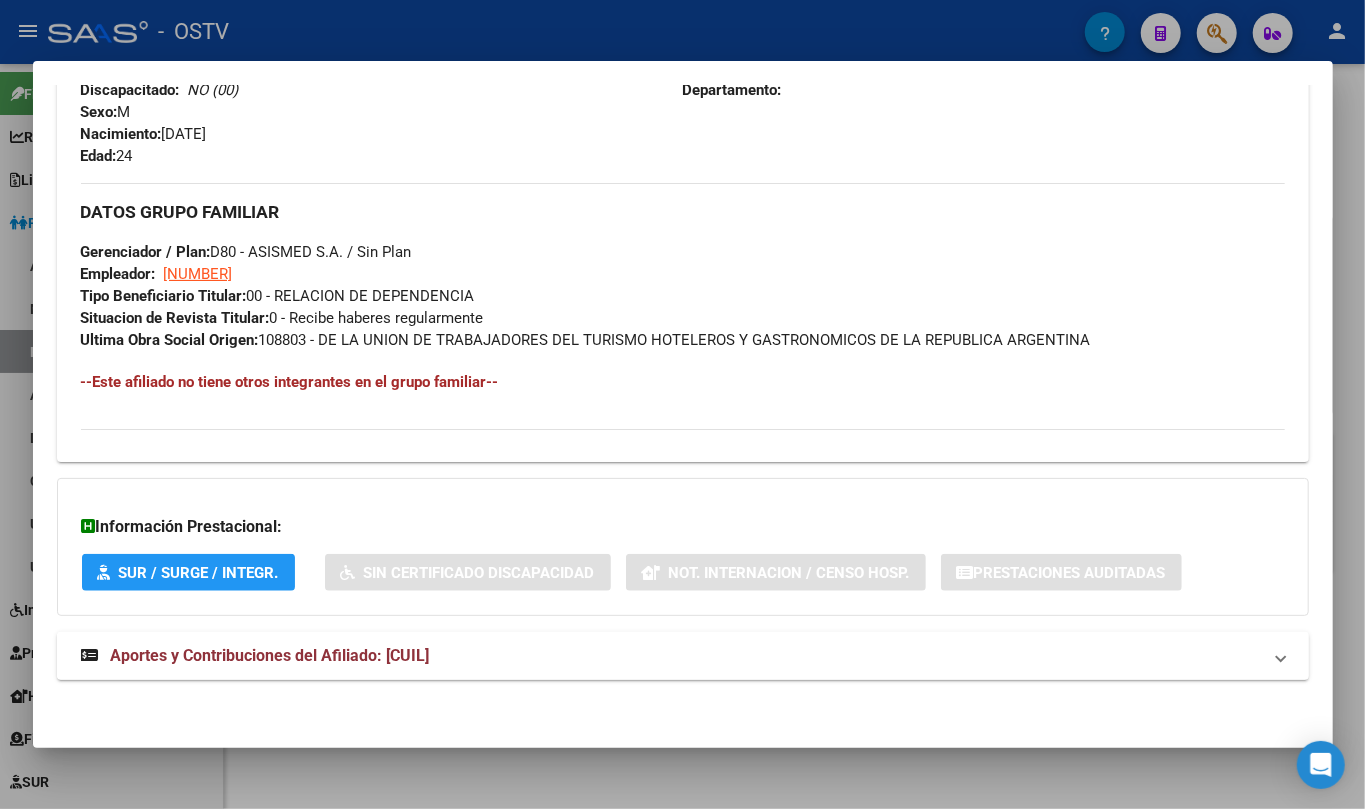 click on "Aportes y Contribuciones del Afiliado: [CUIL]" at bounding box center (270, 655) 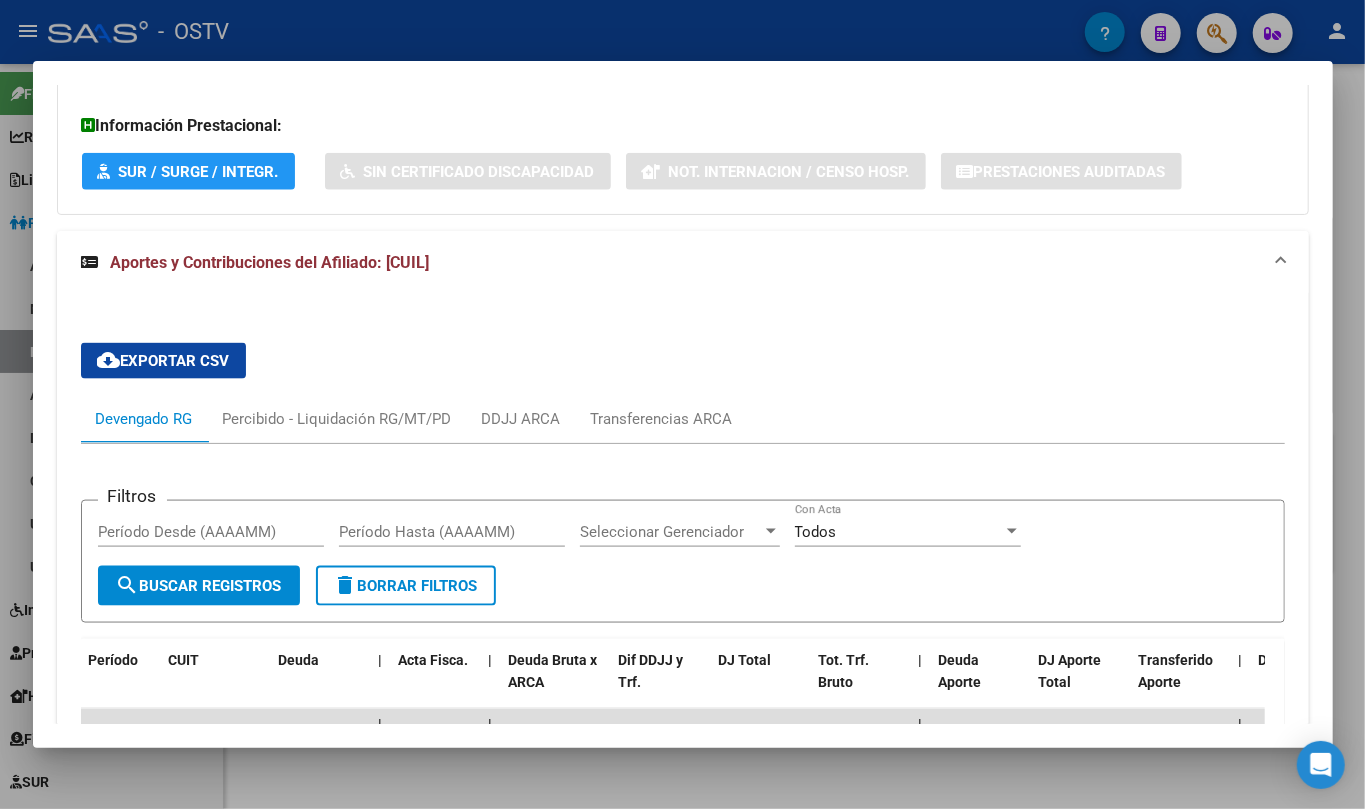 scroll, scrollTop: 1289, scrollLeft: 0, axis: vertical 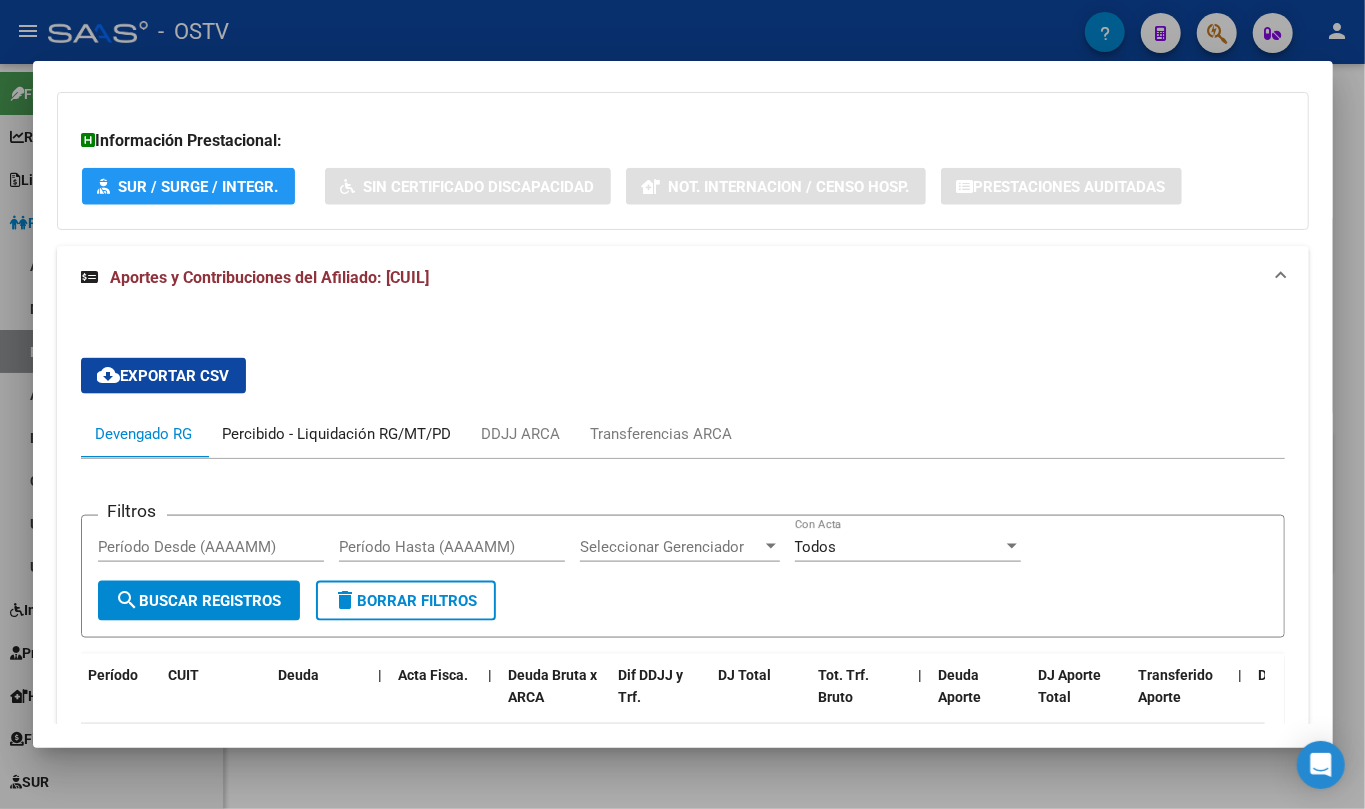 click on "Percibido - Liquidación RG/MT/PD" at bounding box center [337, 434] 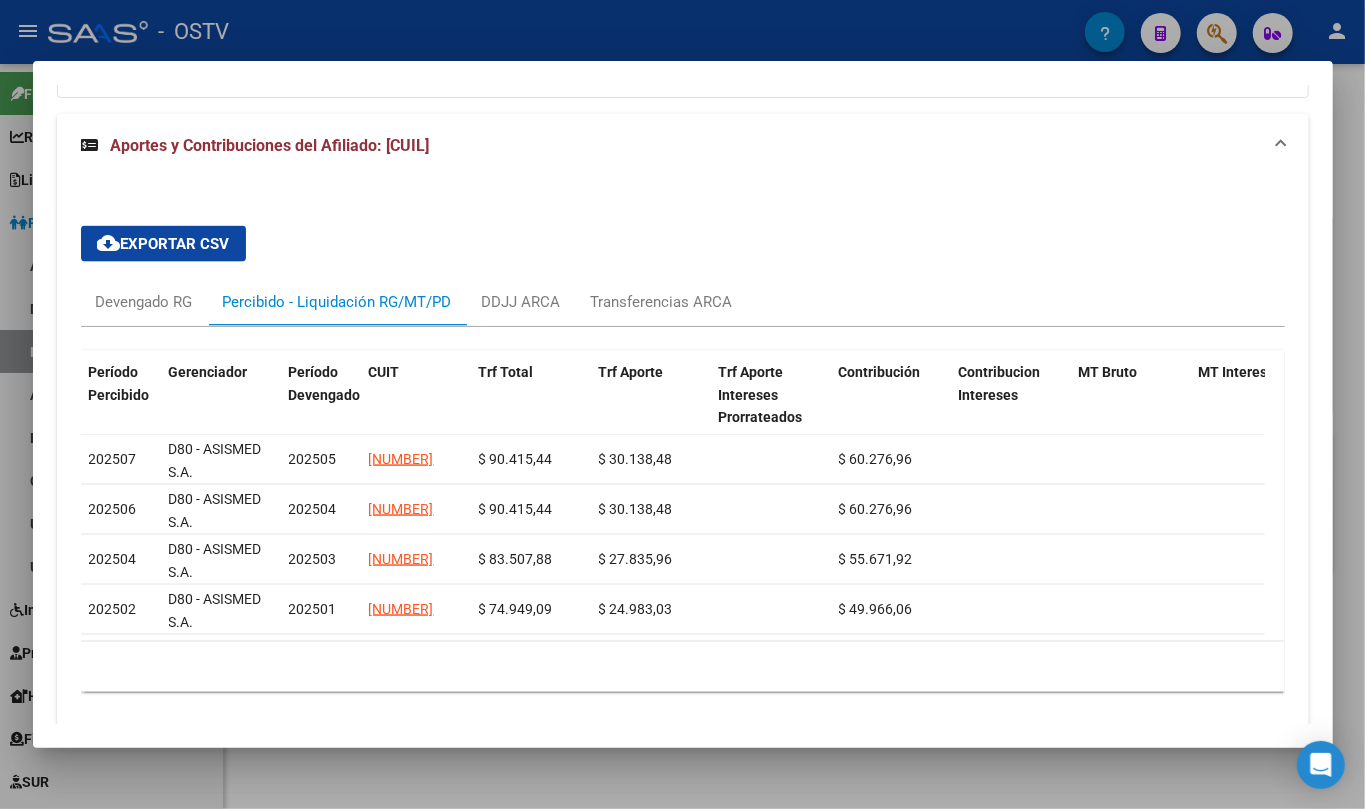 scroll, scrollTop: 1422, scrollLeft: 0, axis: vertical 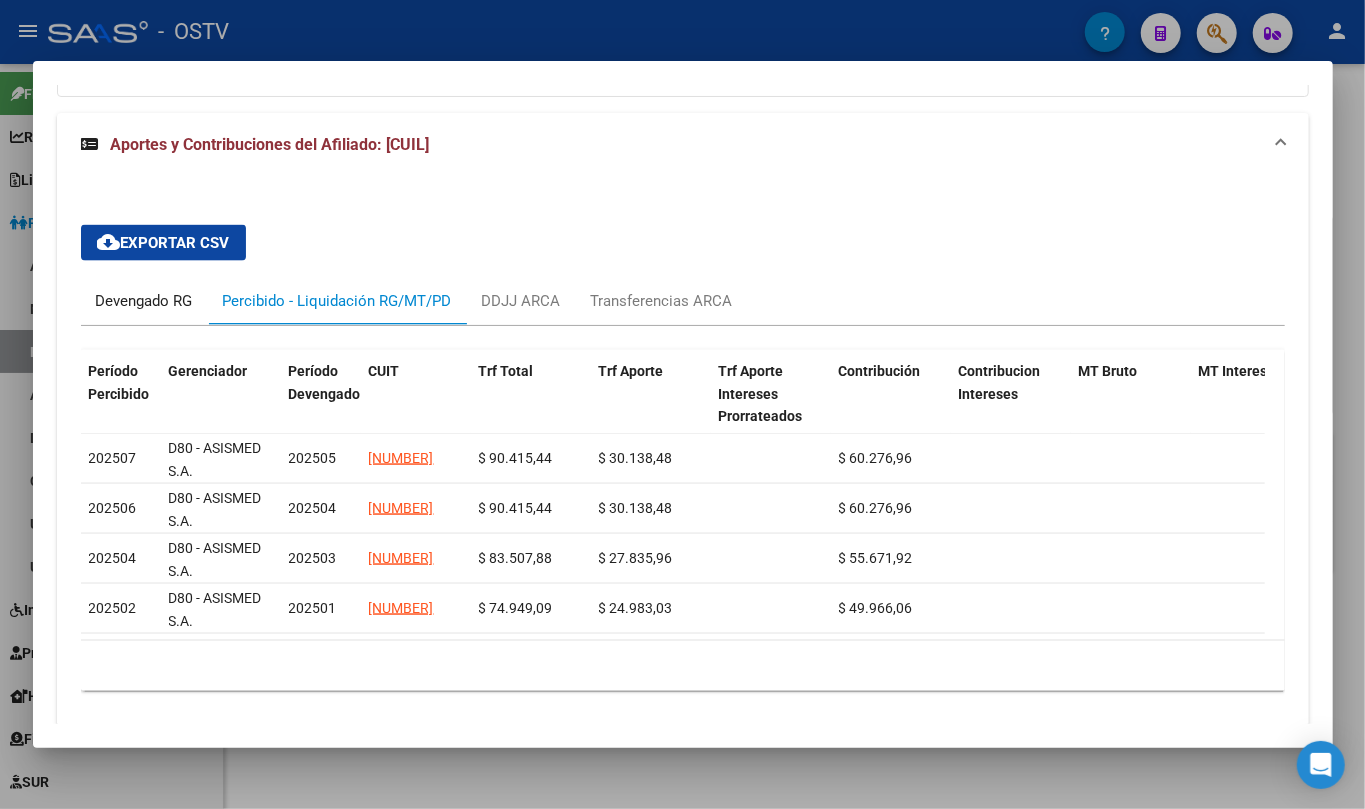 click on "Devengado RG" at bounding box center (144, 301) 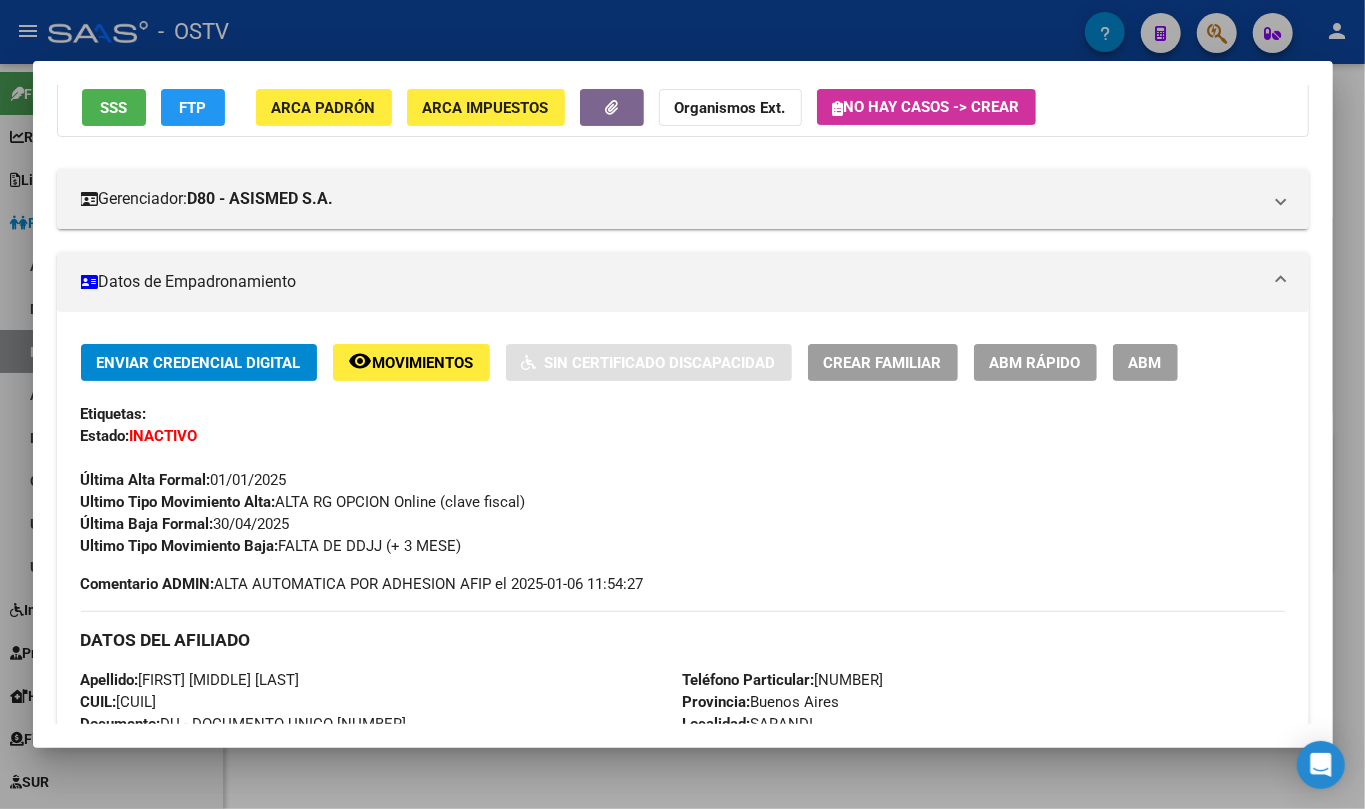 scroll, scrollTop: 533, scrollLeft: 0, axis: vertical 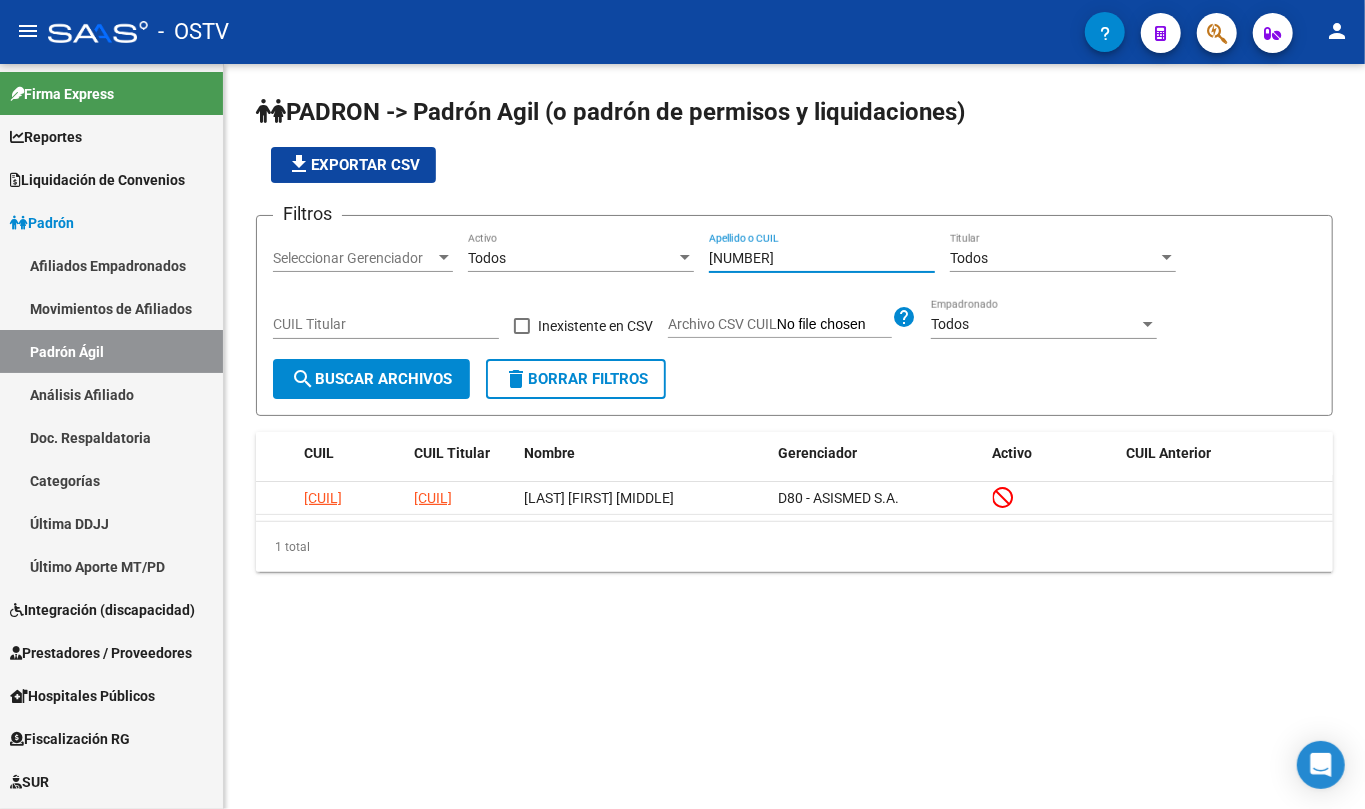 click on "[NUMBER]" at bounding box center [822, 258] 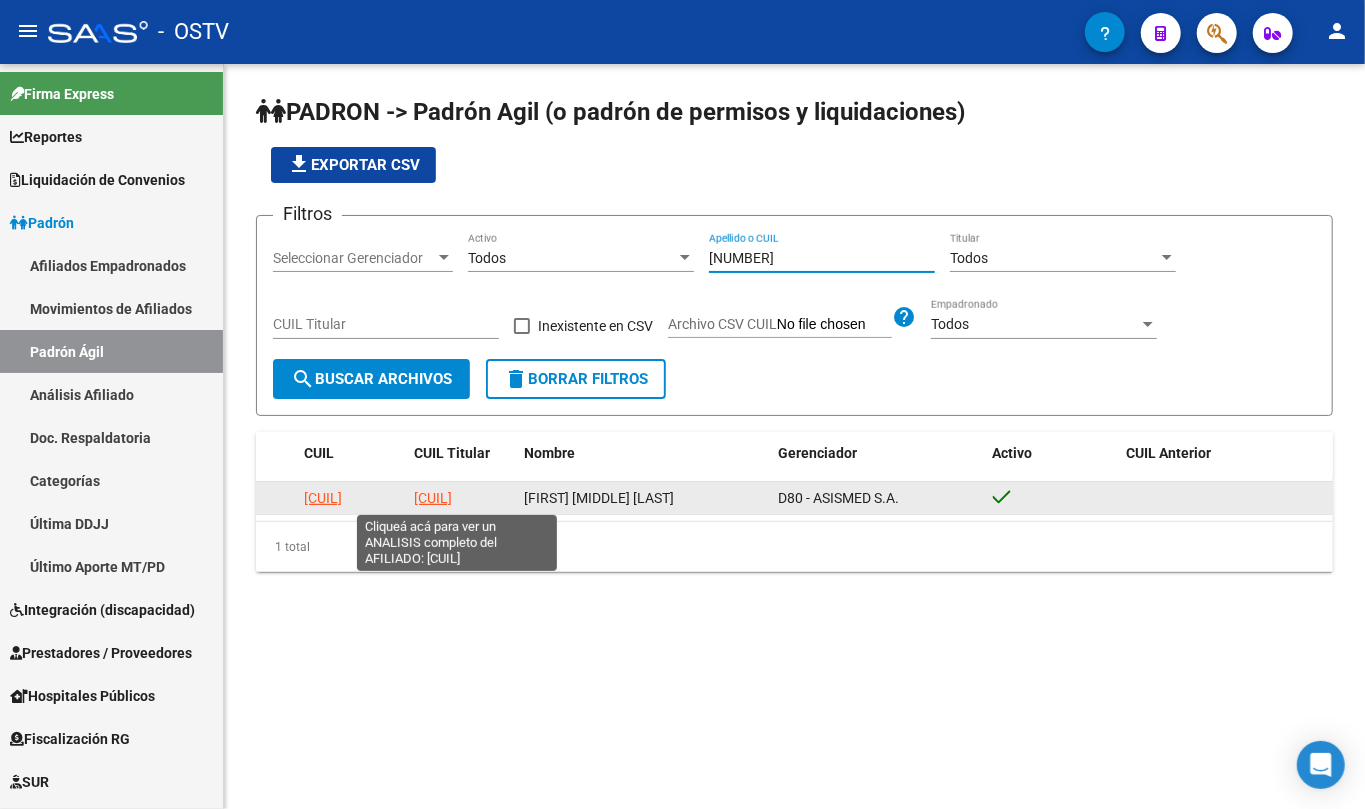 type on "[NUMBER]" 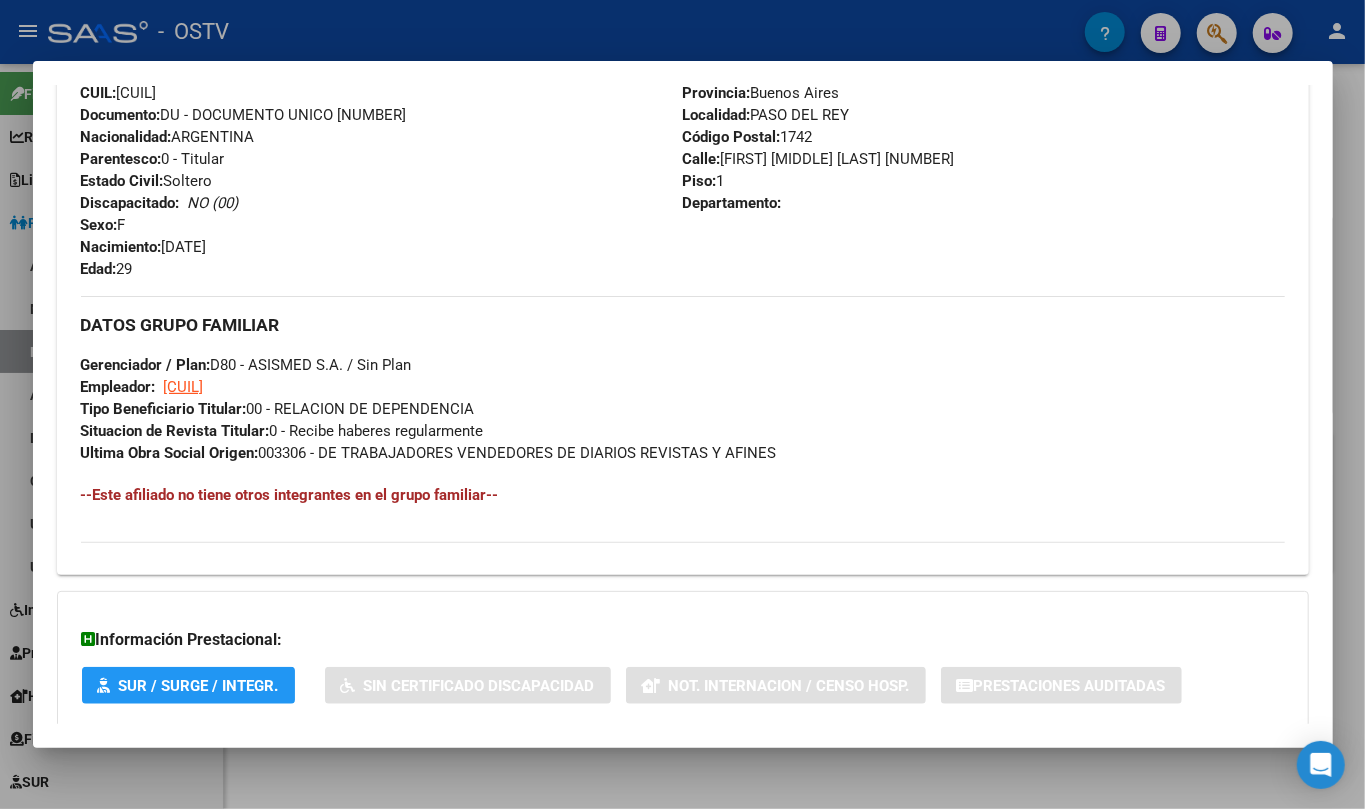 scroll, scrollTop: 800, scrollLeft: 0, axis: vertical 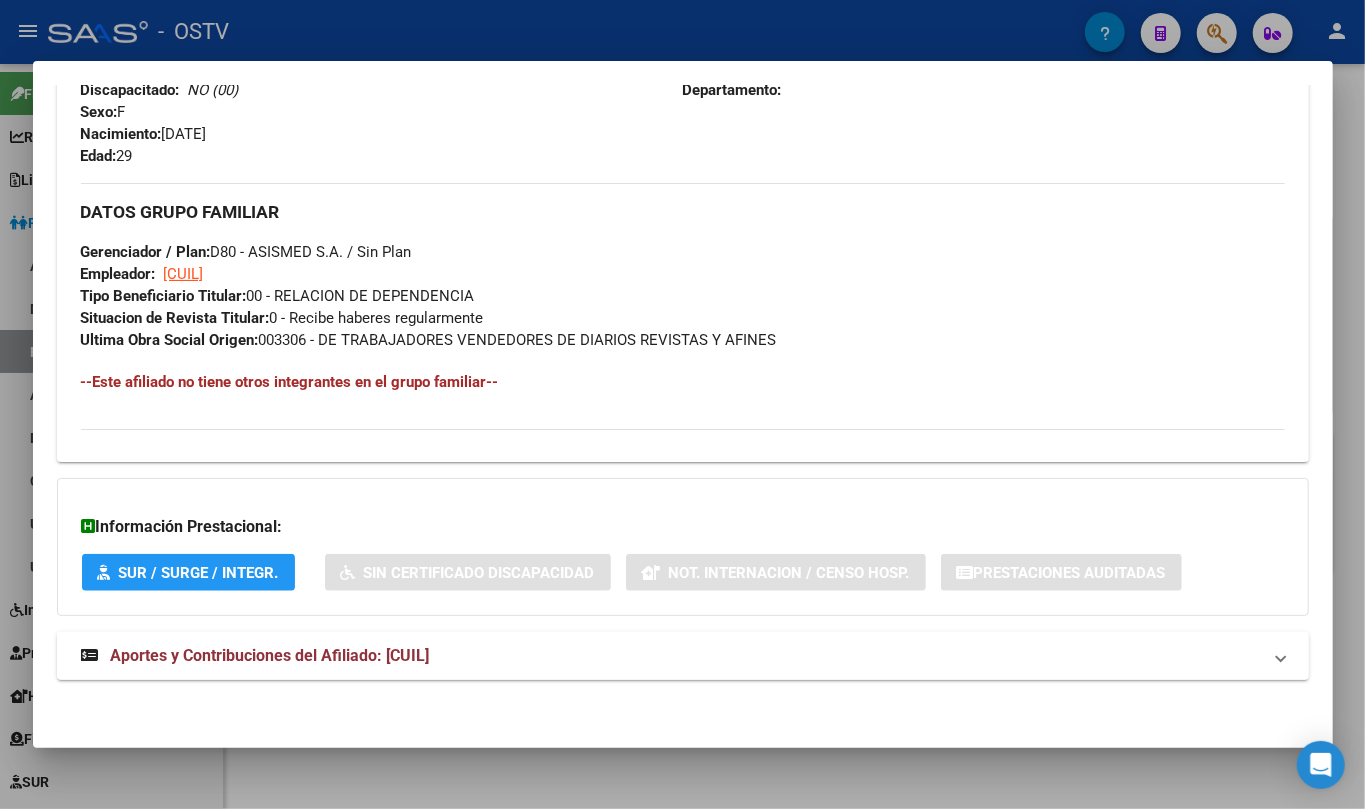 click on "Aportes y Contribuciones del Afiliado: [CUIL]" at bounding box center [270, 655] 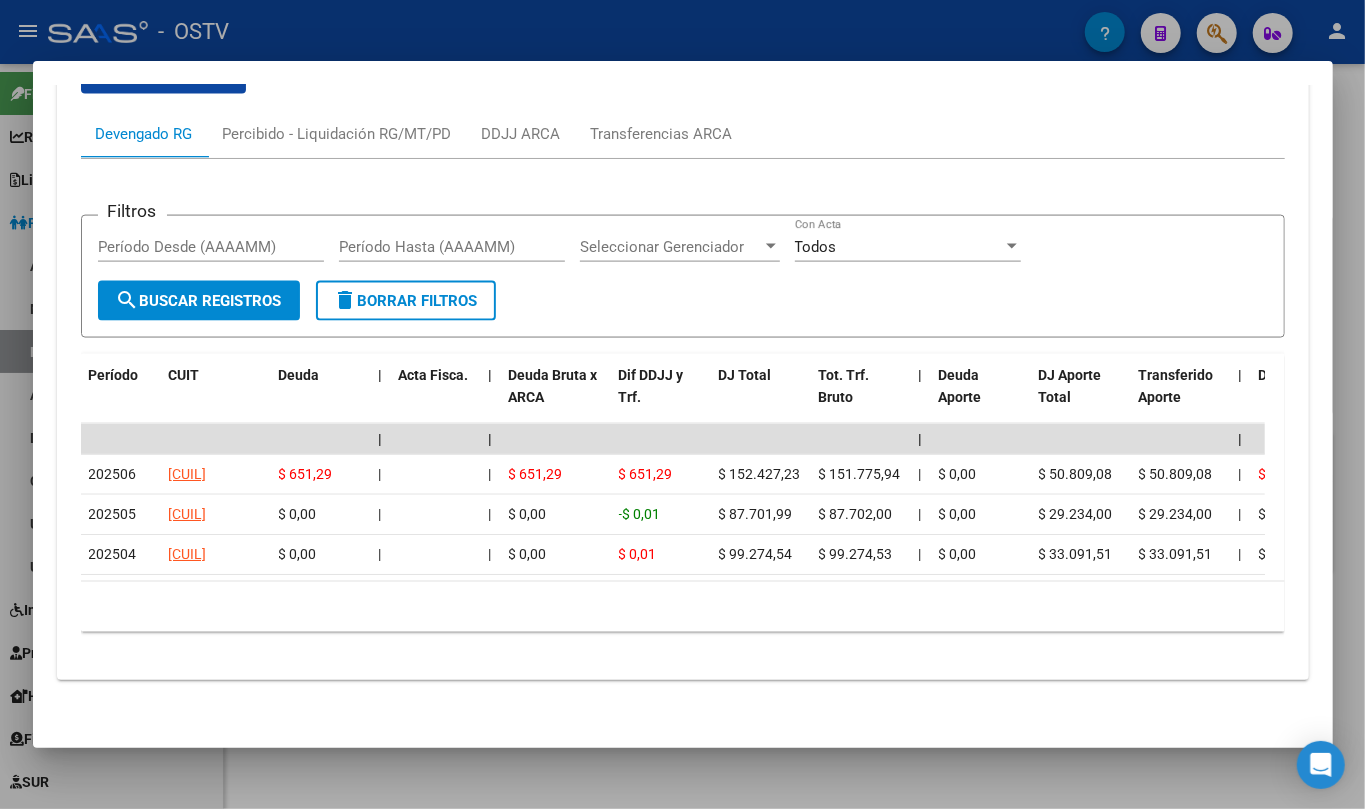 scroll, scrollTop: 1590, scrollLeft: 0, axis: vertical 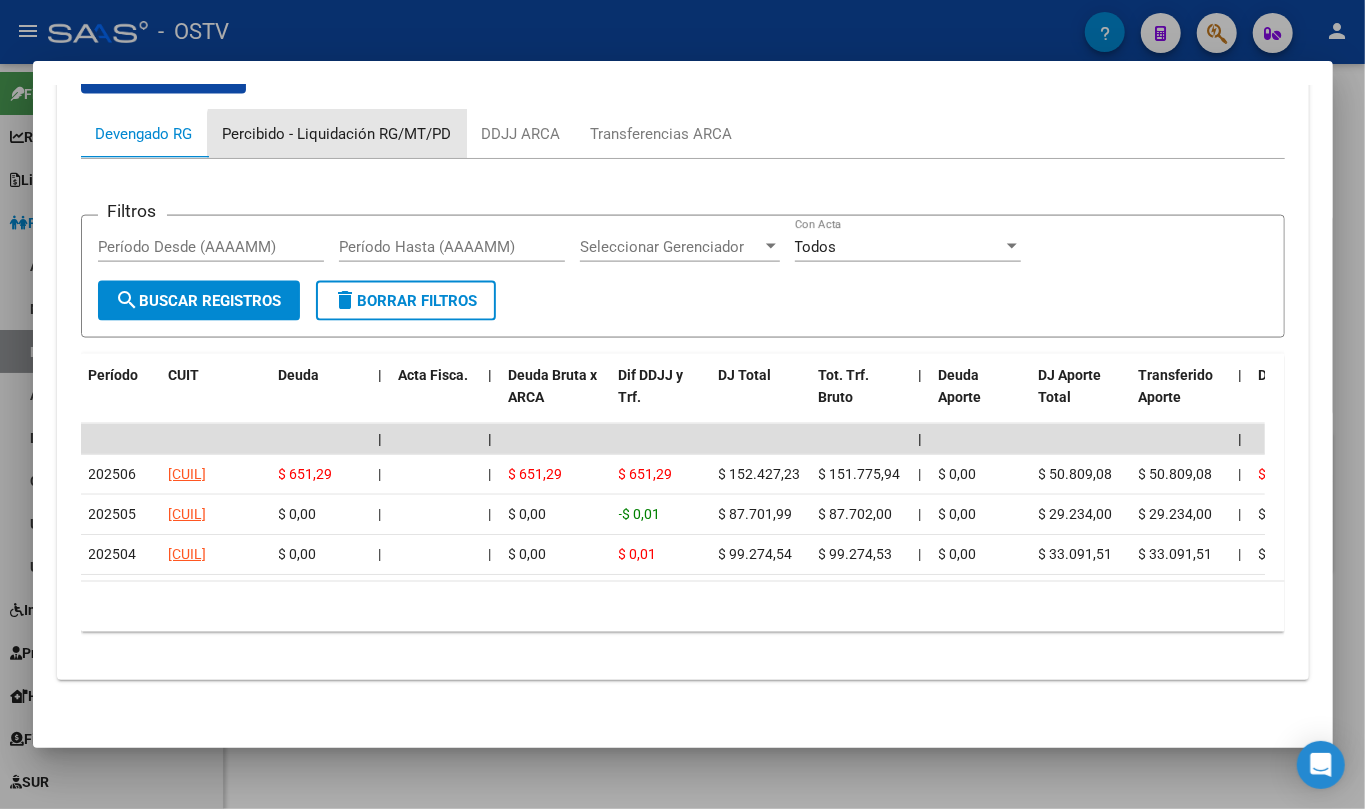 click on "Percibido - Liquidación RG/MT/PD" at bounding box center (337, 134) 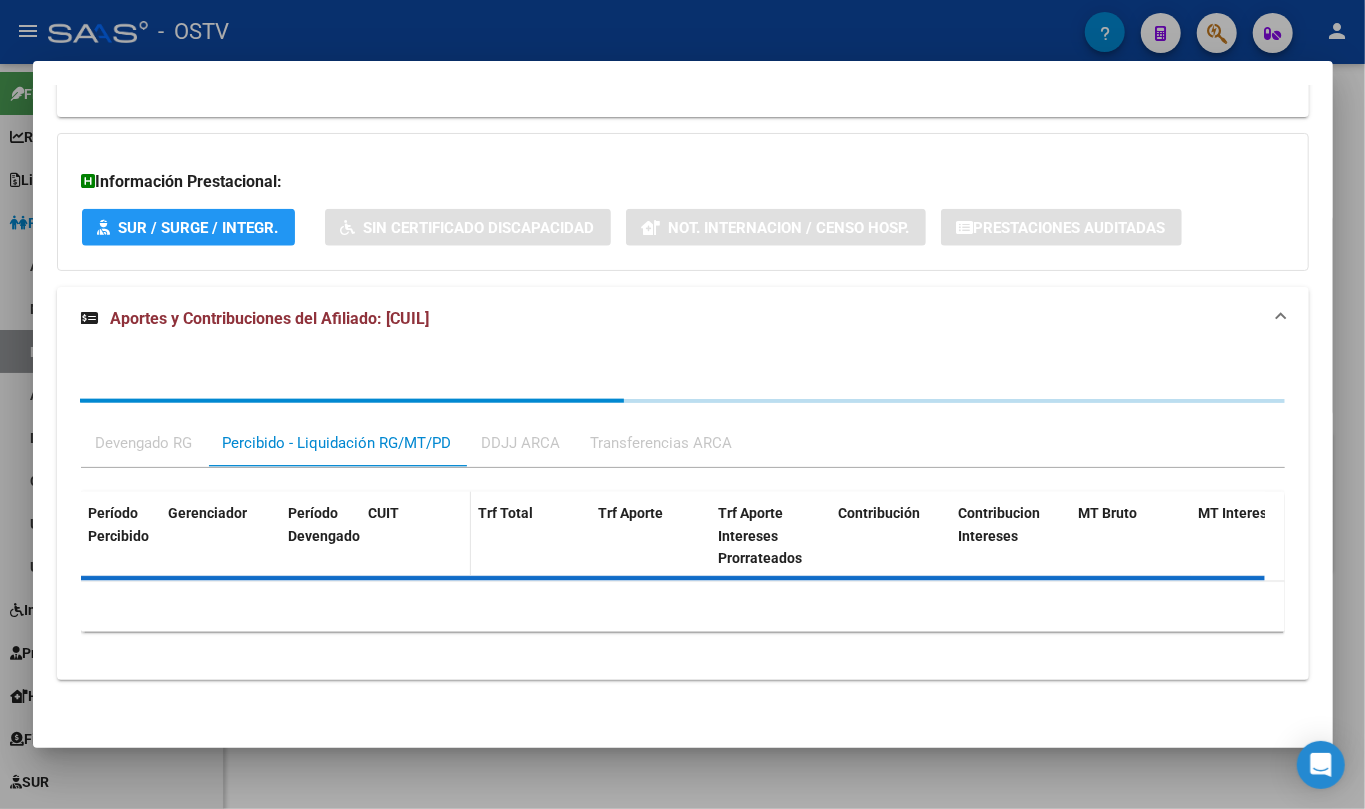 scroll, scrollTop: 1532, scrollLeft: 0, axis: vertical 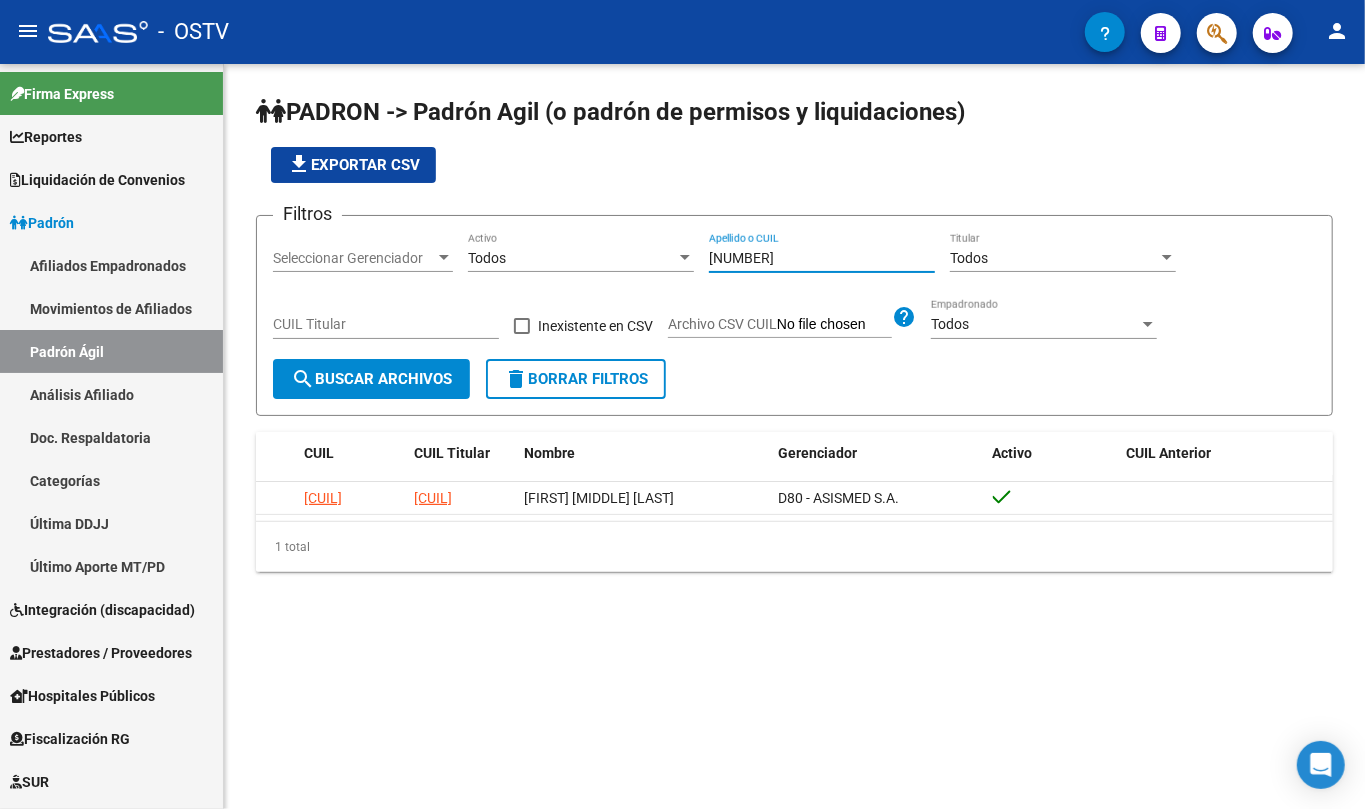 click on "[NUMBER]" at bounding box center (822, 258) 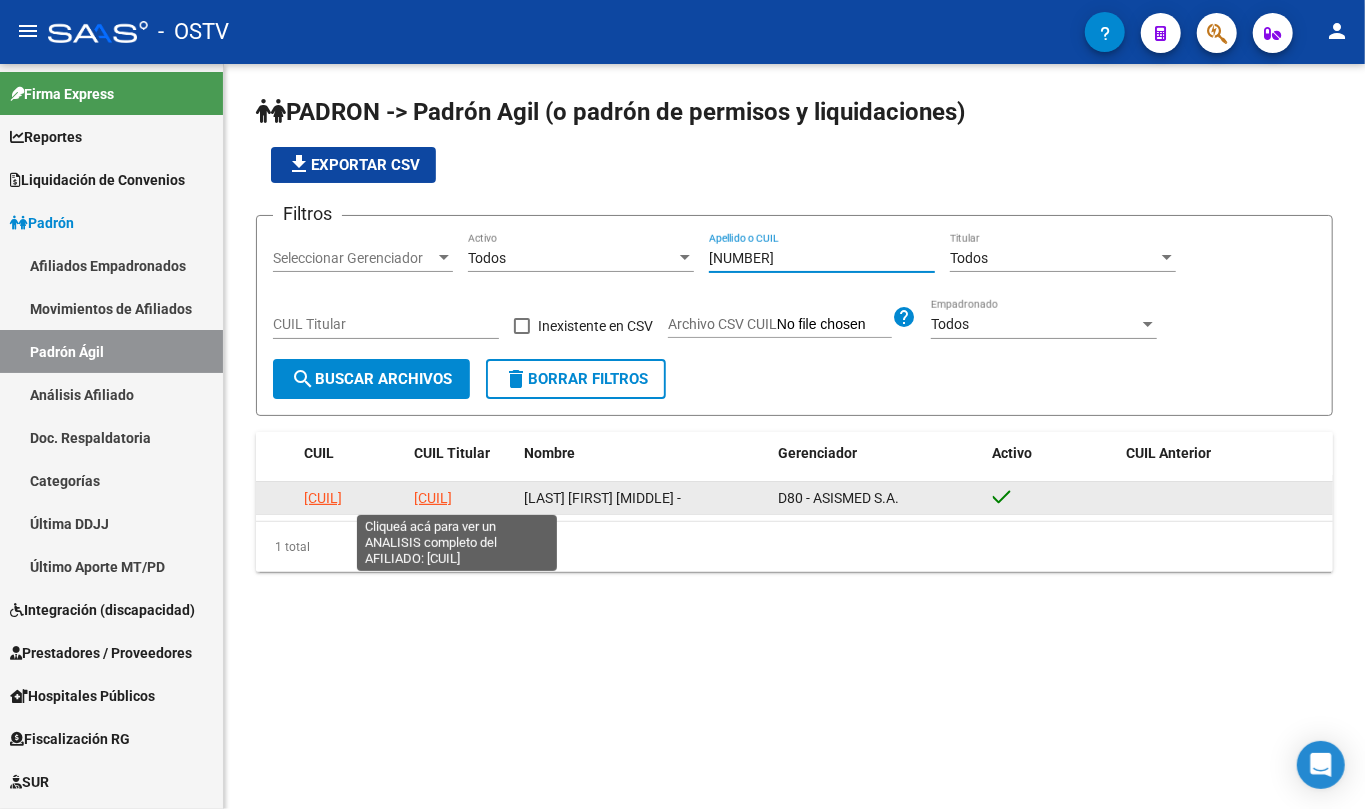 type on "[NUMBER]" 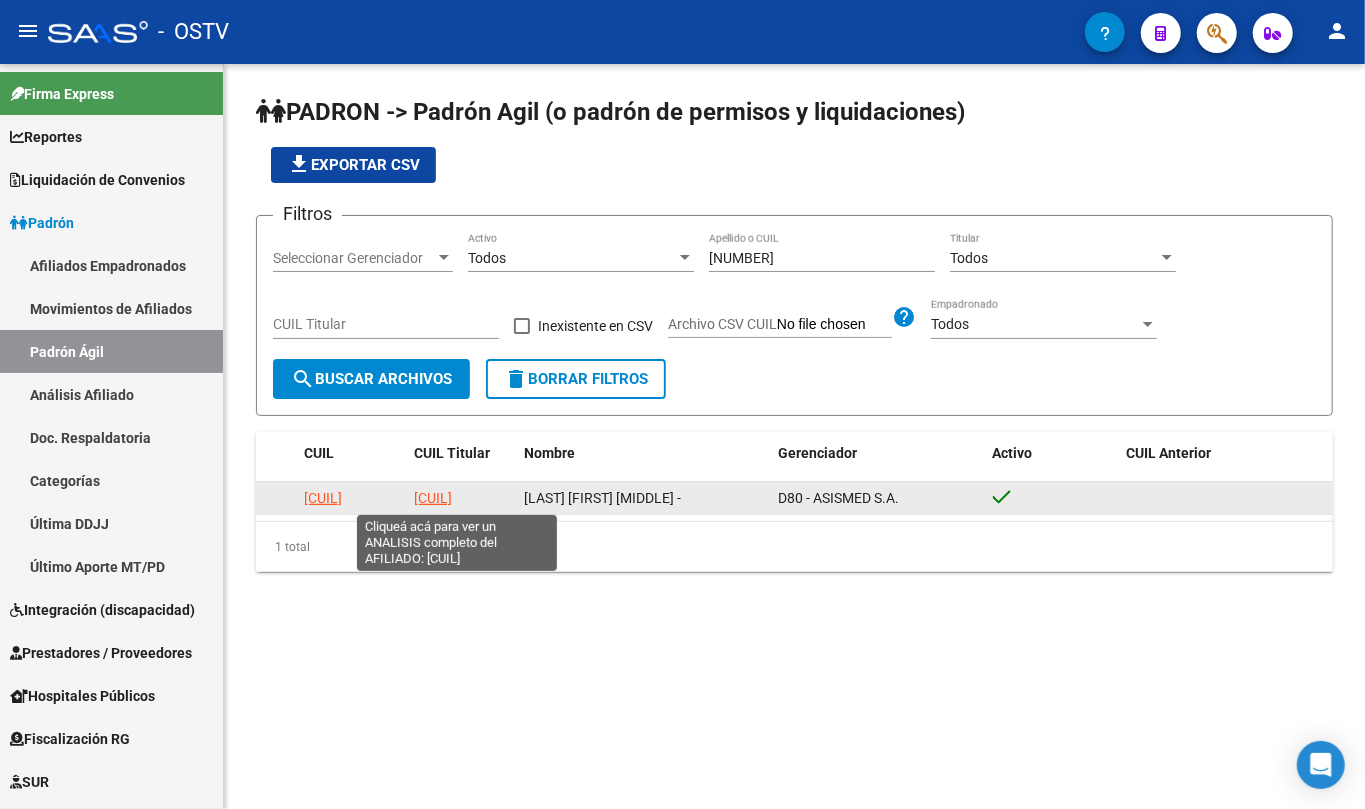 click on "[CUIL]" 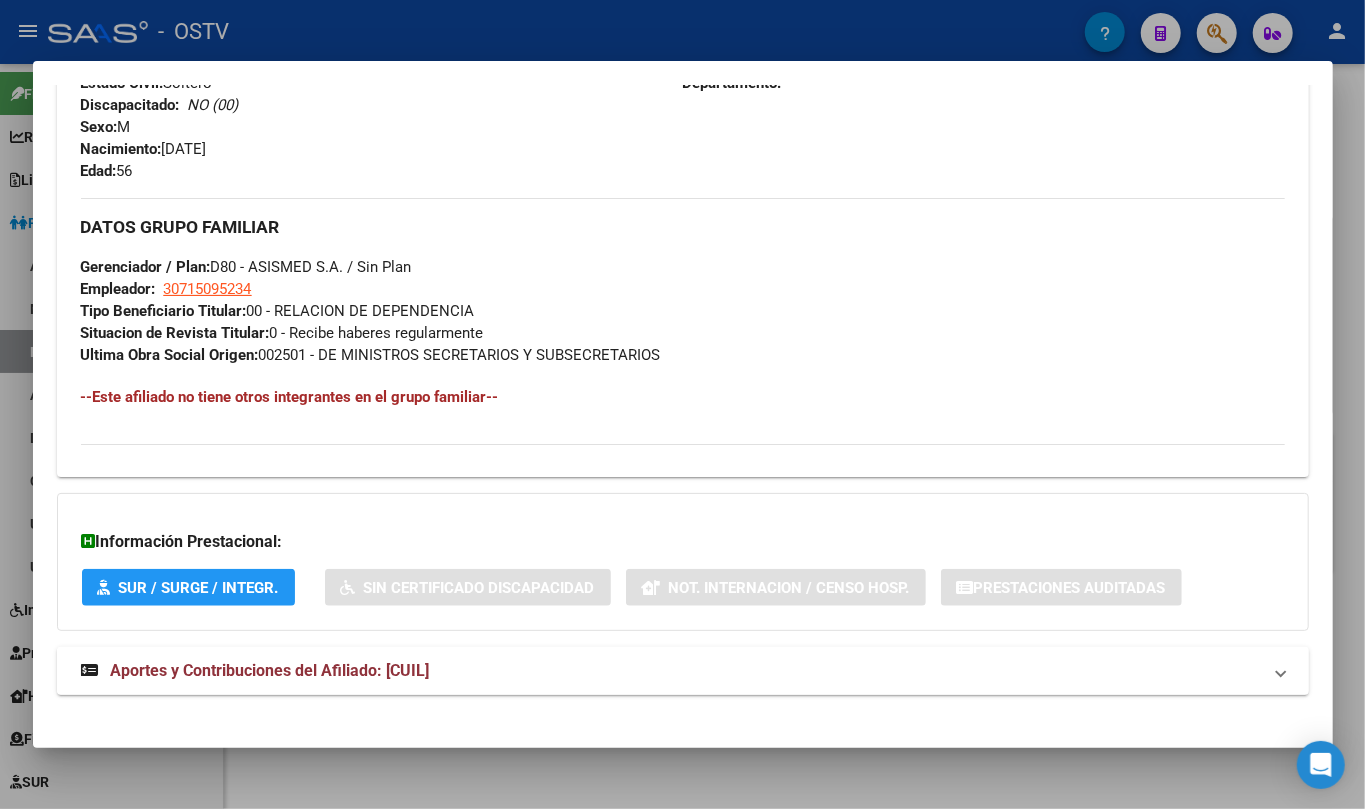 click on "Aportes y Contribuciones del Afiliado: [CUIL]" at bounding box center [270, 670] 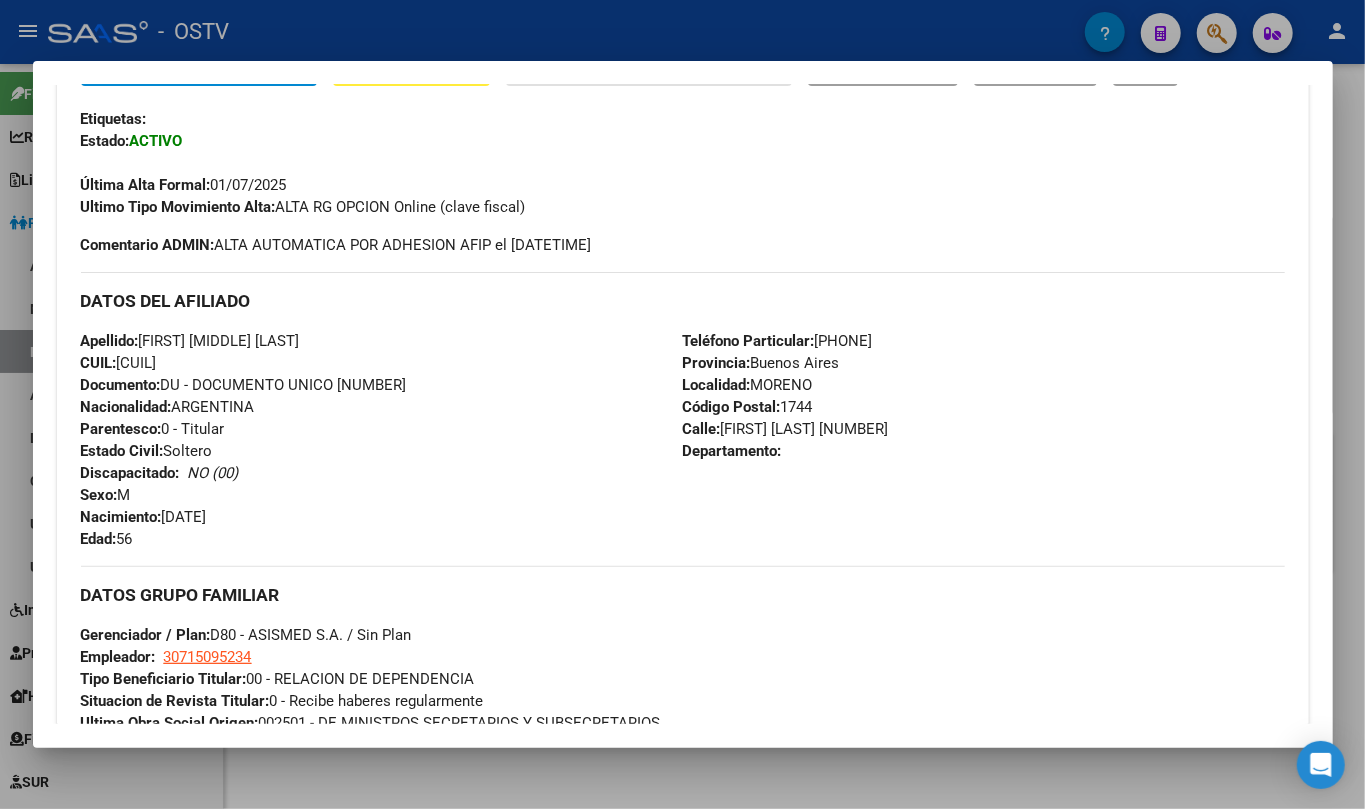 scroll, scrollTop: 429, scrollLeft: 0, axis: vertical 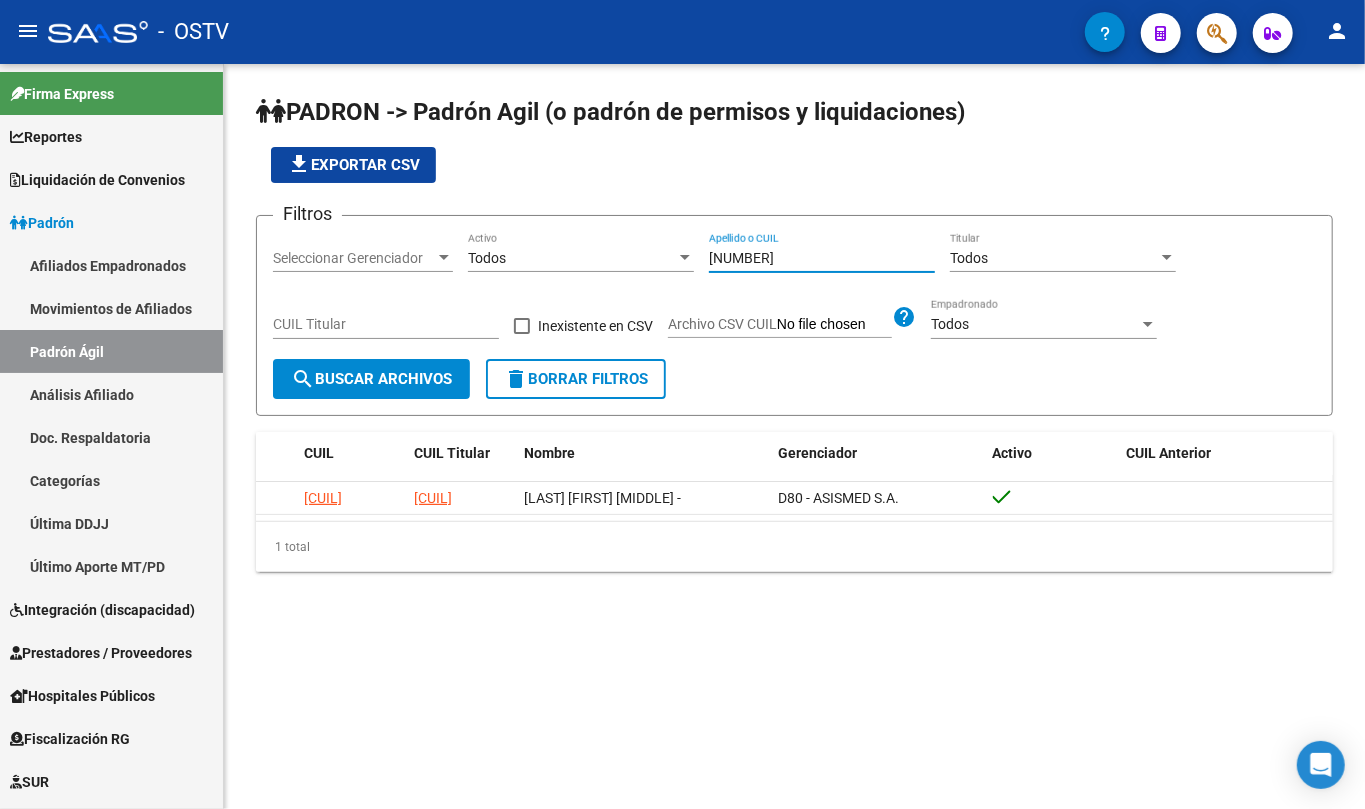 click on "[NUMBER]" at bounding box center (822, 258) 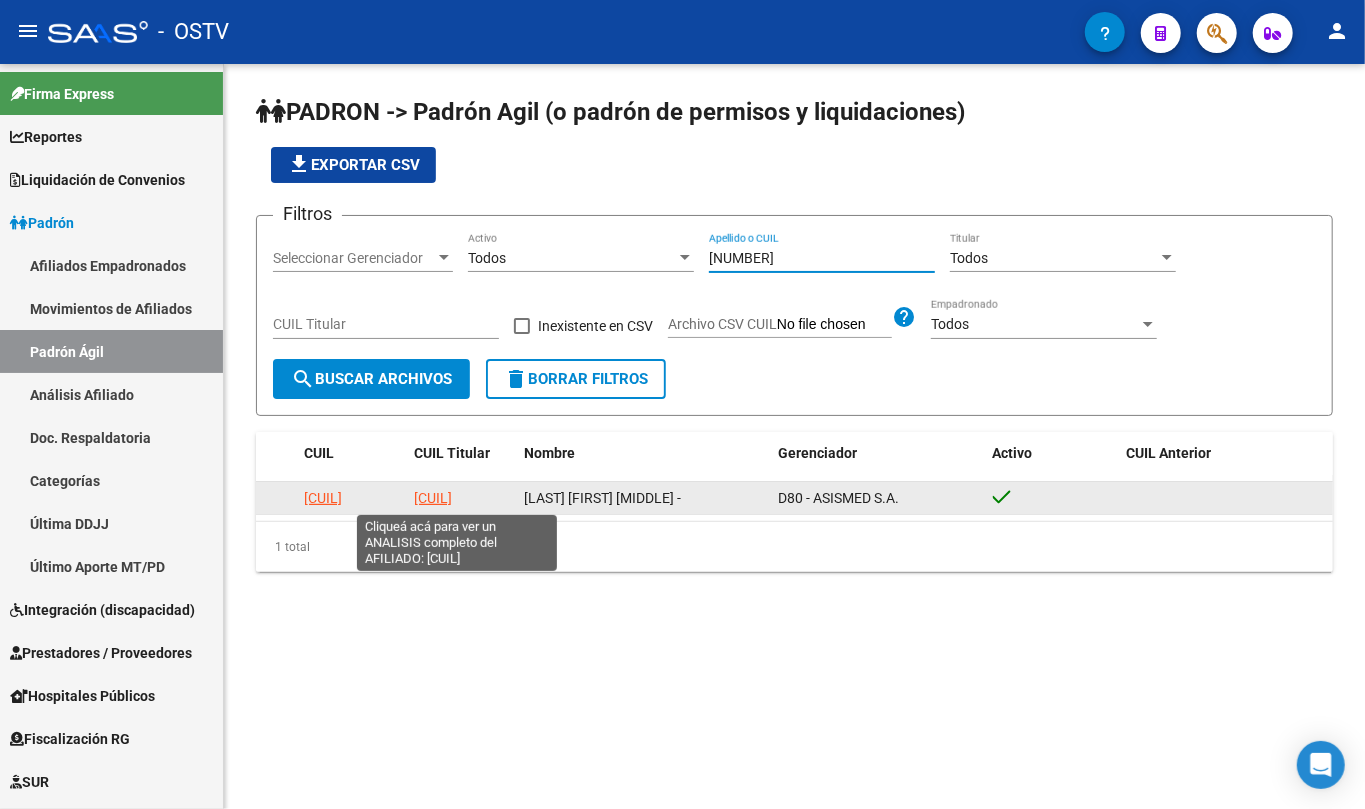 type on "[NUMBER]" 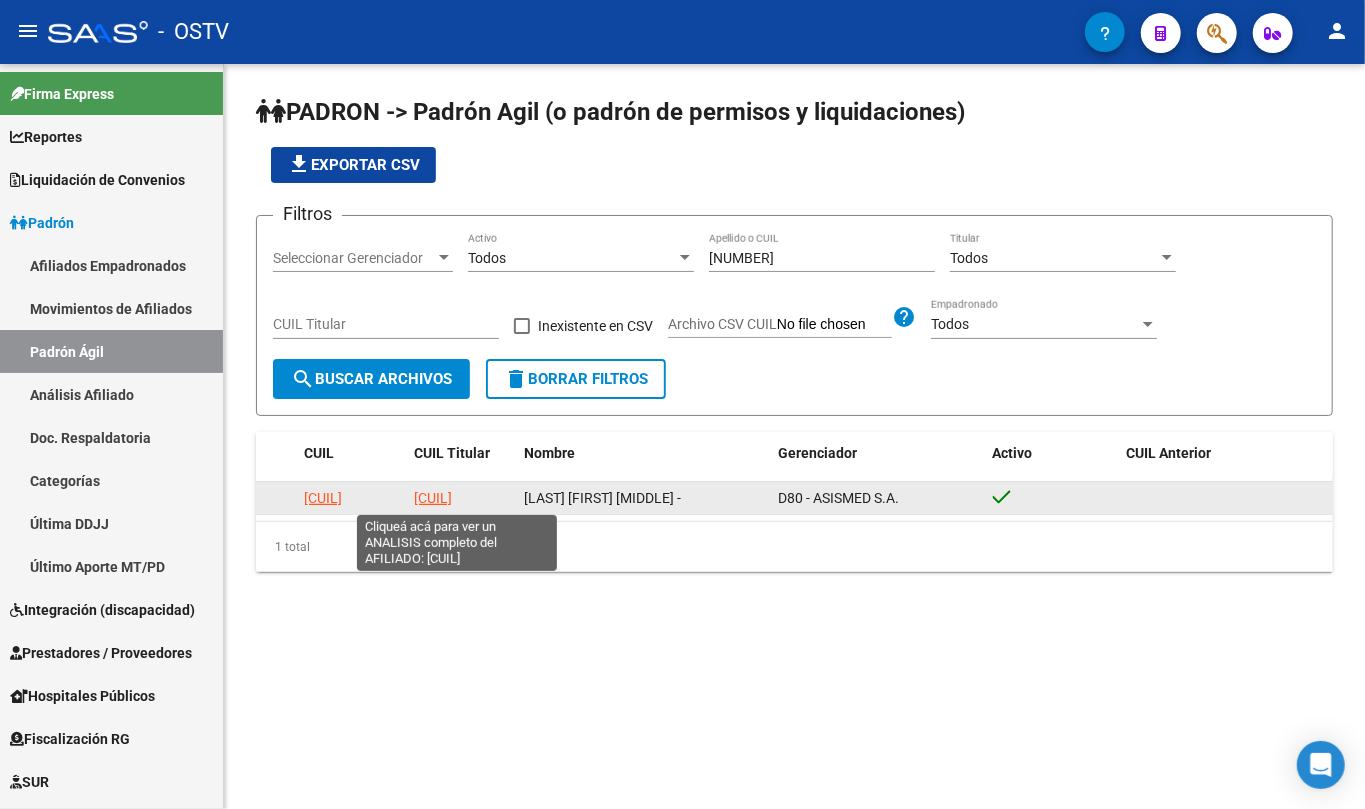click on "[CUIL]" 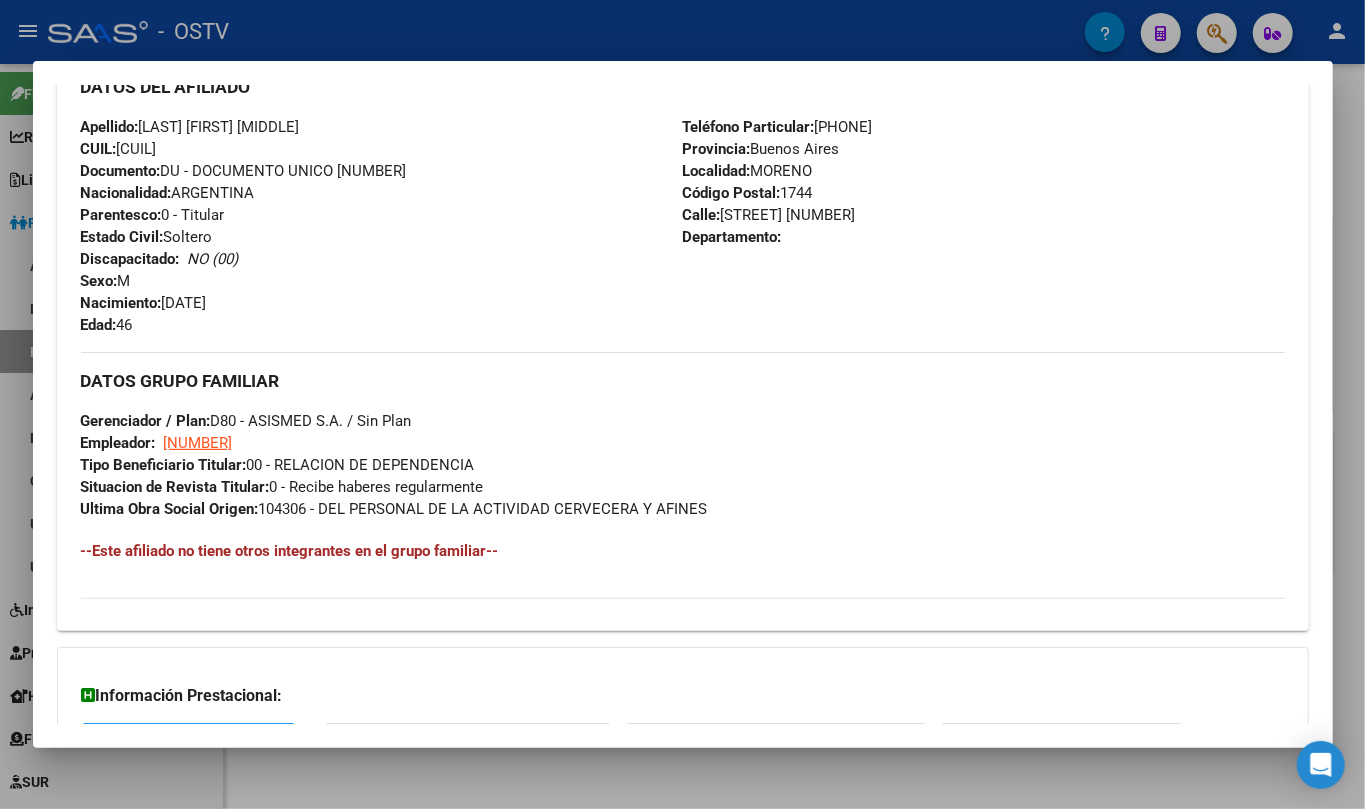 scroll, scrollTop: 861, scrollLeft: 0, axis: vertical 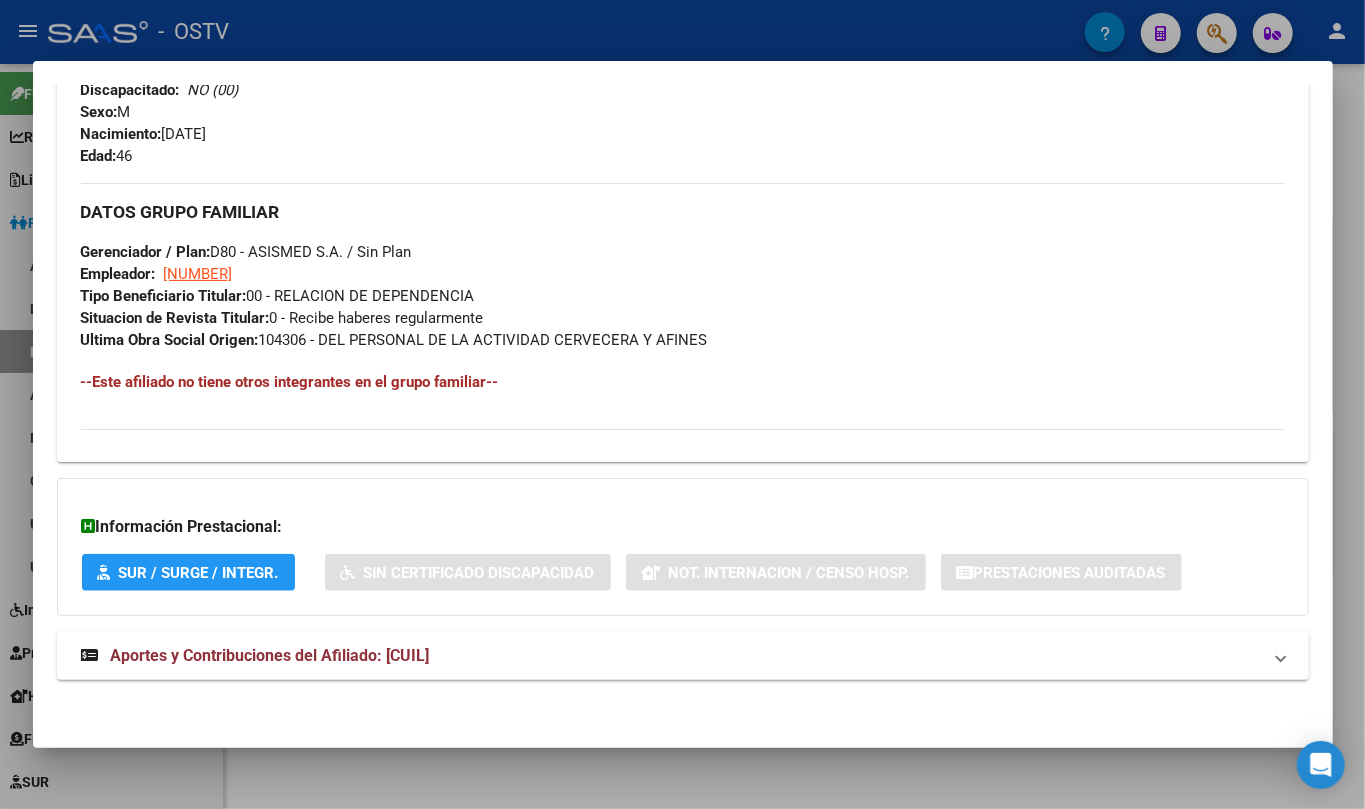 click on "DATOS PADRÓN ÁGIL:  [LAST] [FIRST] [MIDDLE] -     |   ACTIVO   |     AFILIADO TITULAR  Datos Personales y Afiliatorios según Entes Externos: SSS FTP ARCA Padrón ARCA Impuestos Organismos Ext.   No hay casos -> Crear
Gerenciador:      D80 - ASISMED S.A. Atención telefónica:  Oficina de Atencion al Socio:   0237 40 [PHONE] Atención emergencias: Otros Datos Útiles:    Datos de Empadronamiento  Enviar Credencial Digital remove_red_eye Movimientos    Sin Certificado Discapacidad Crear Familiar ABM Rápido ABM Etiquetas: Estado: ACTIVO Última Alta Formal:  [DATE] Ultimo Tipo Movimiento Alta:  ALTA RG OPCION Online (clave fiscal) Comentario ADMIN:  ALTA AUTOMATICA POR ADHESION AFIP el [DATE] [TIME] DATOS DEL AFILIADO Apellido:   [LAST] [FIRST] [MIDDLE]           CUIL:  [CUIL] Documento:  DU - DOCUMENTO UNICO [NUMBER]  Nacionalidad:  ARGENTINA Parentesco:  0 - Titular Estado Civil:  Soltero Discapacitado:    NO (00) Sexo:  M Nacimiento:  [DATE] Edad:  46  Teléfono Particular:" at bounding box center (683, 0) 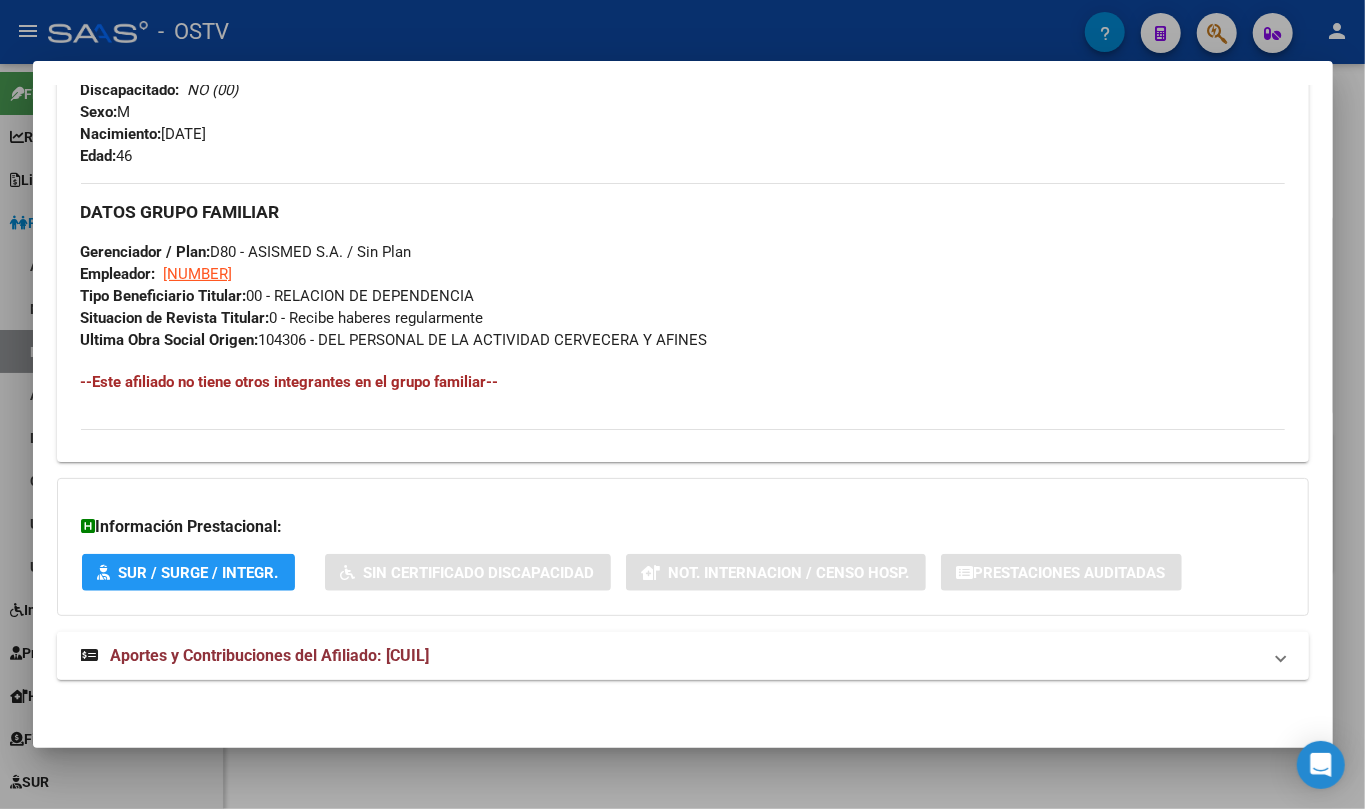click on "Aportes y Contribuciones del Afiliado: [CUIL]" at bounding box center (683, 656) 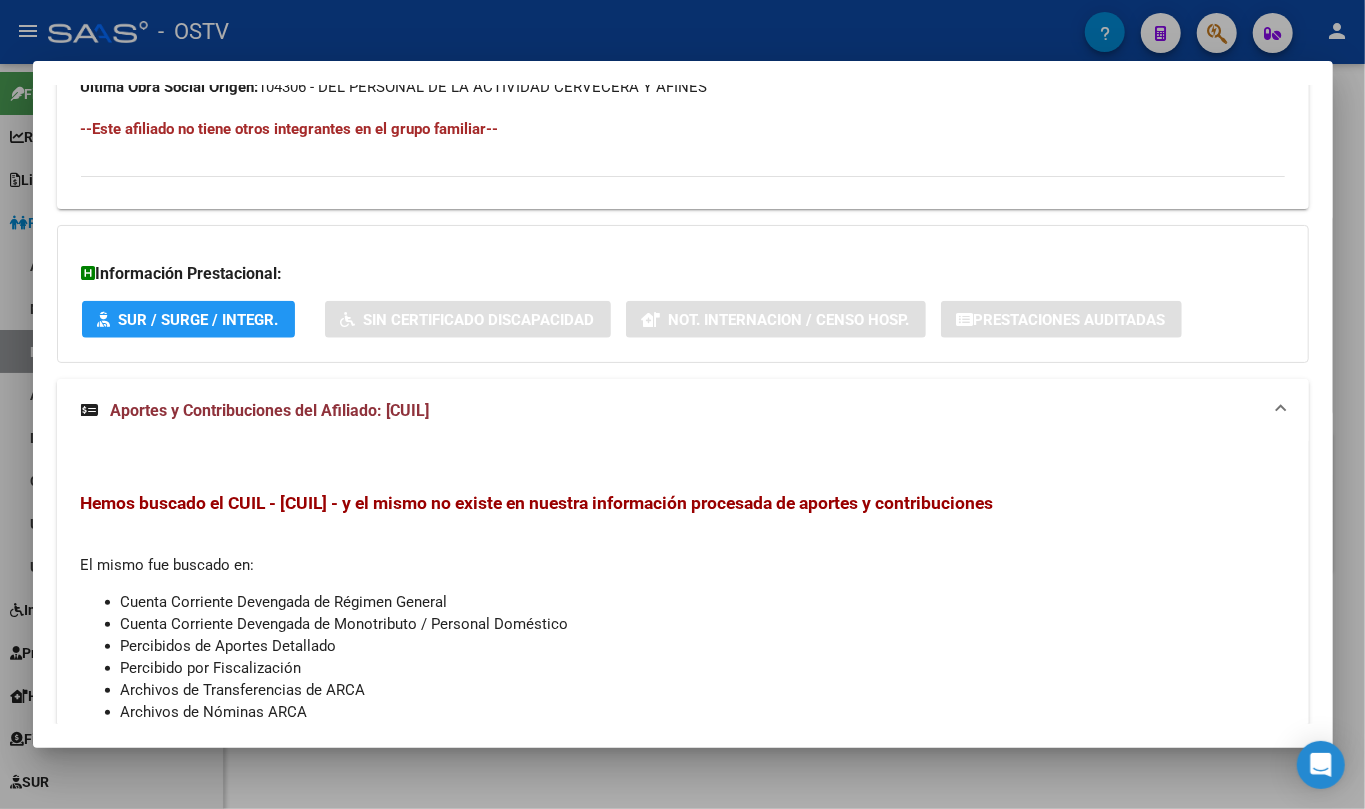 scroll, scrollTop: 1228, scrollLeft: 0, axis: vertical 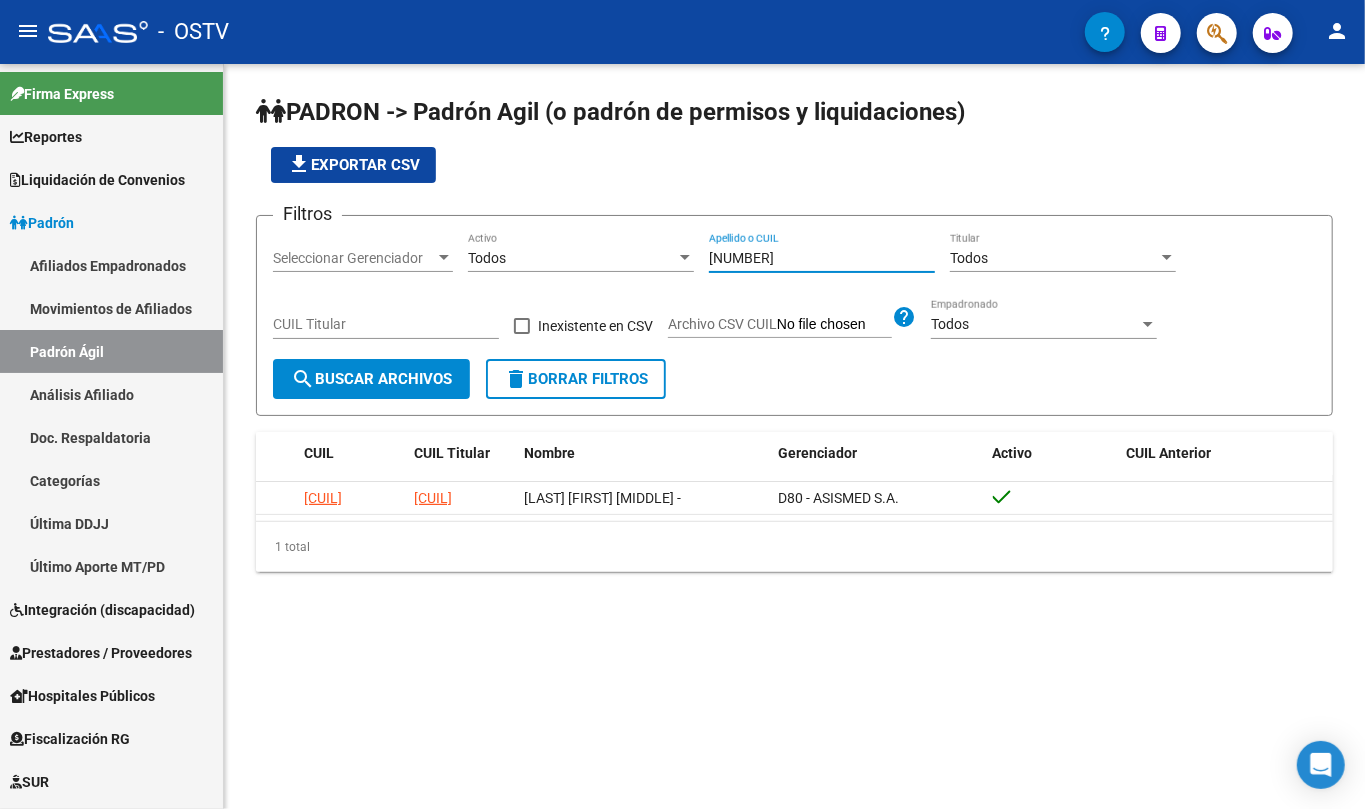 click on "[NUMBER]" at bounding box center (822, 258) 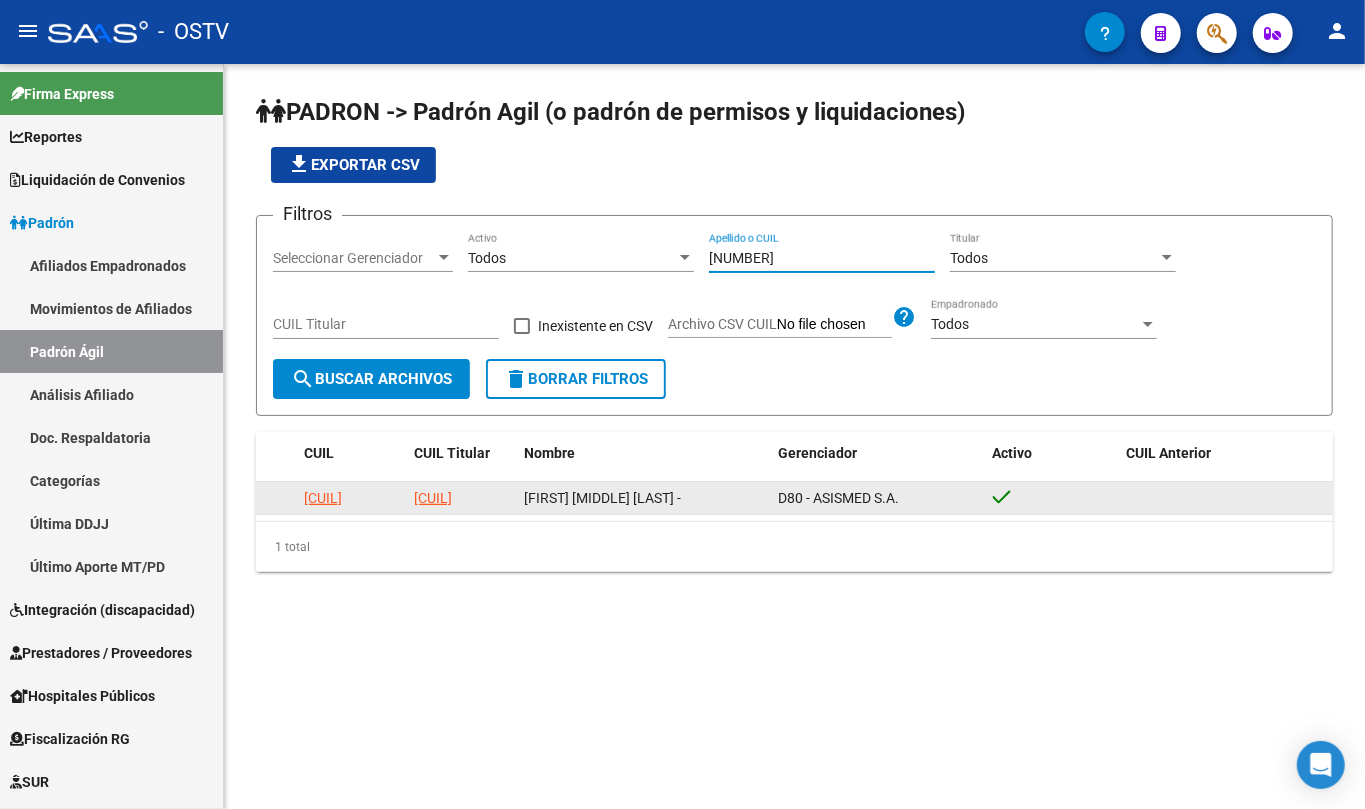 type on "[NUMBER]" 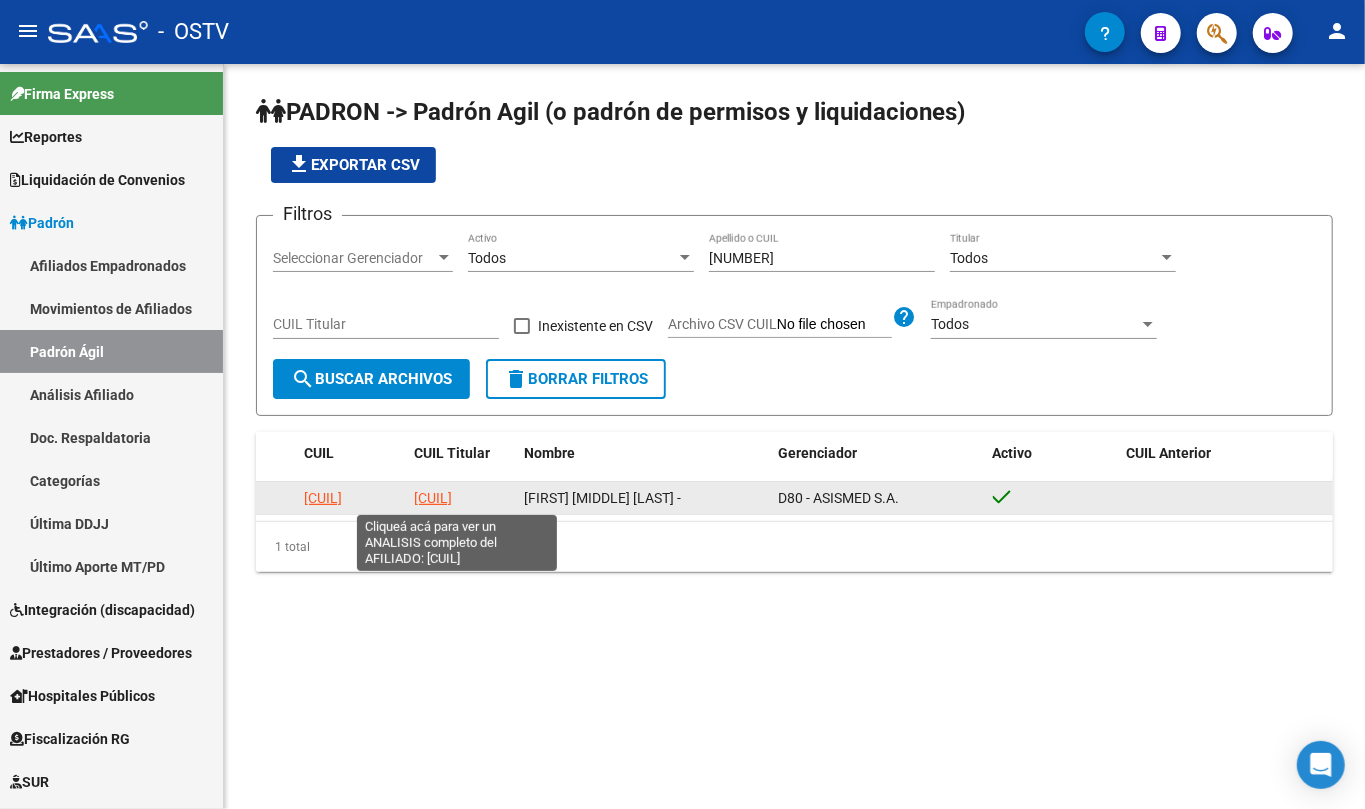 click on "[CUIL]" 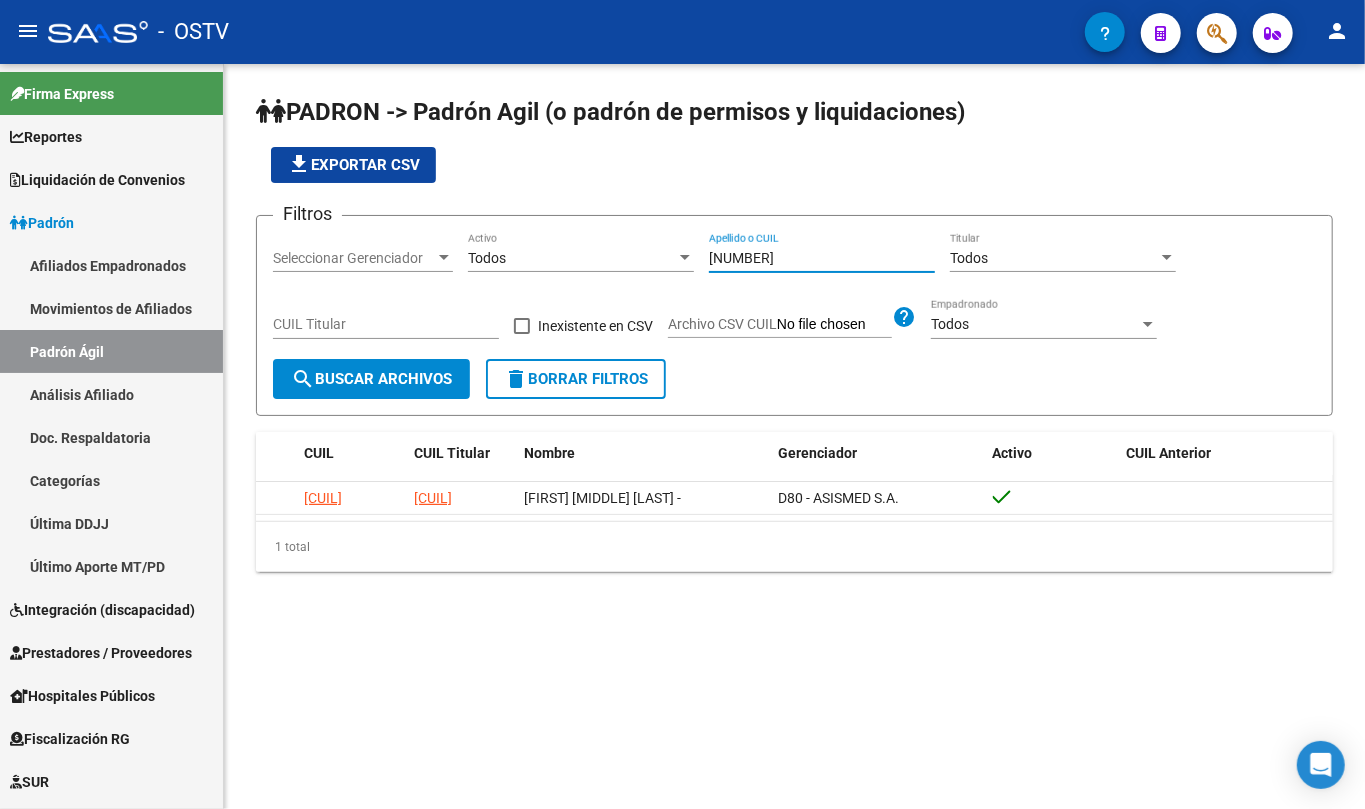 click on "[NUMBER]" at bounding box center (822, 258) 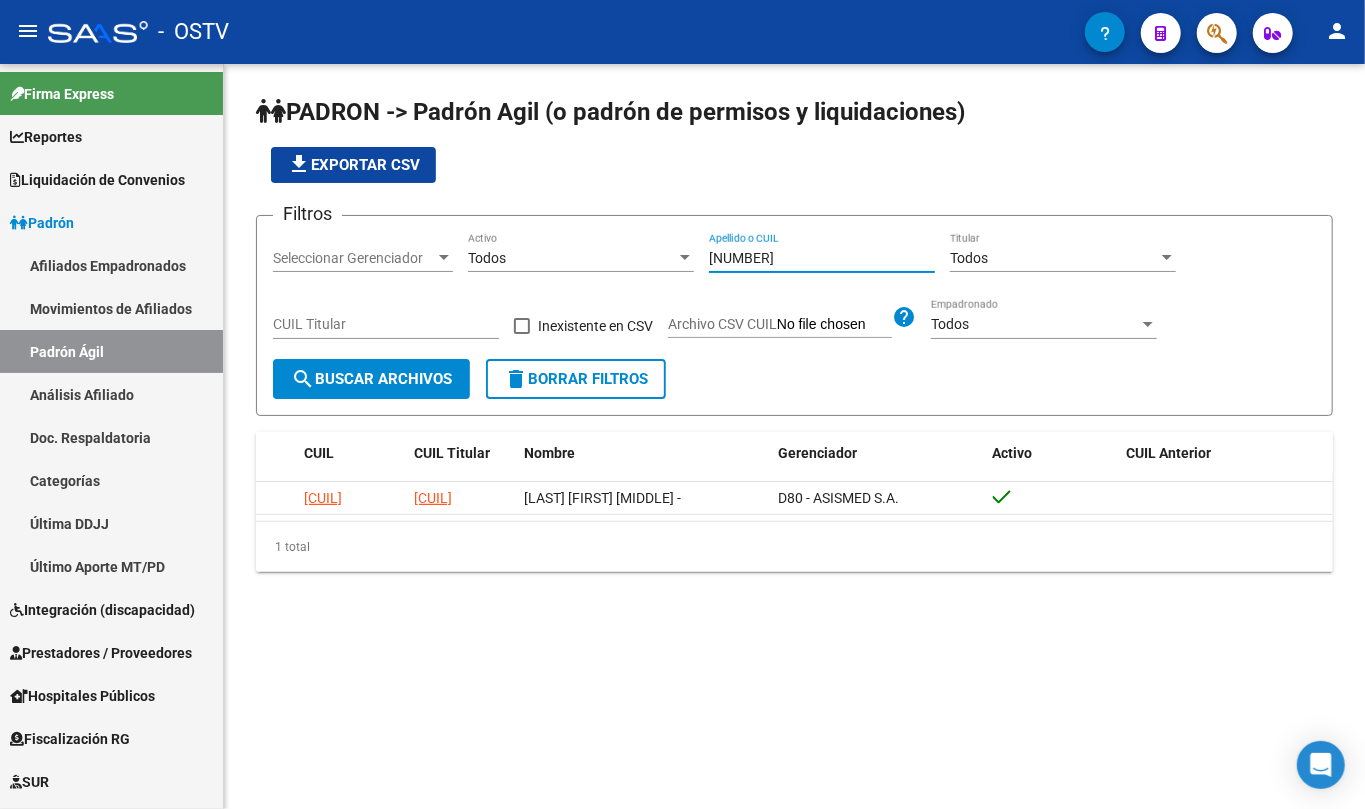 click on "[NUMBER] Apellido o CUIL" 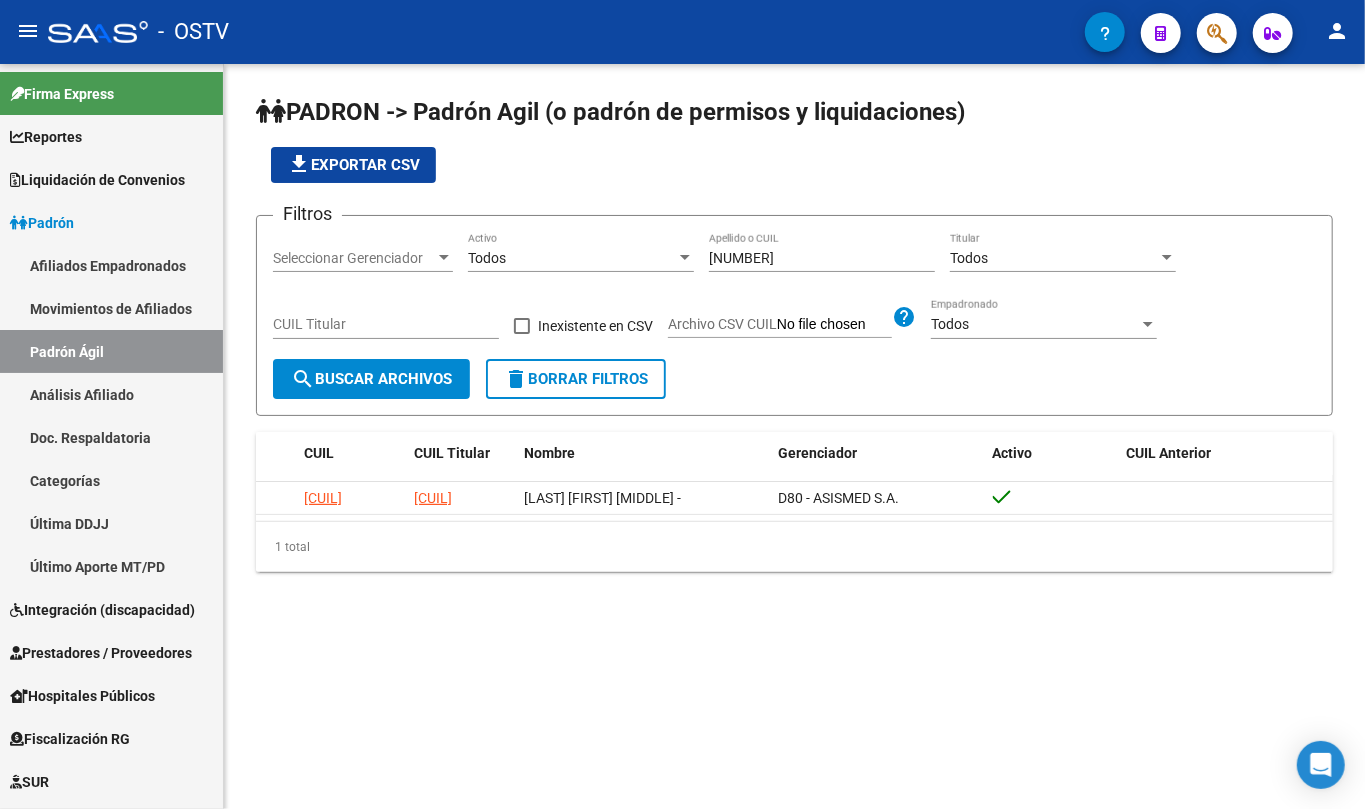 click on "[NUMBER] Apellido o CUIL" 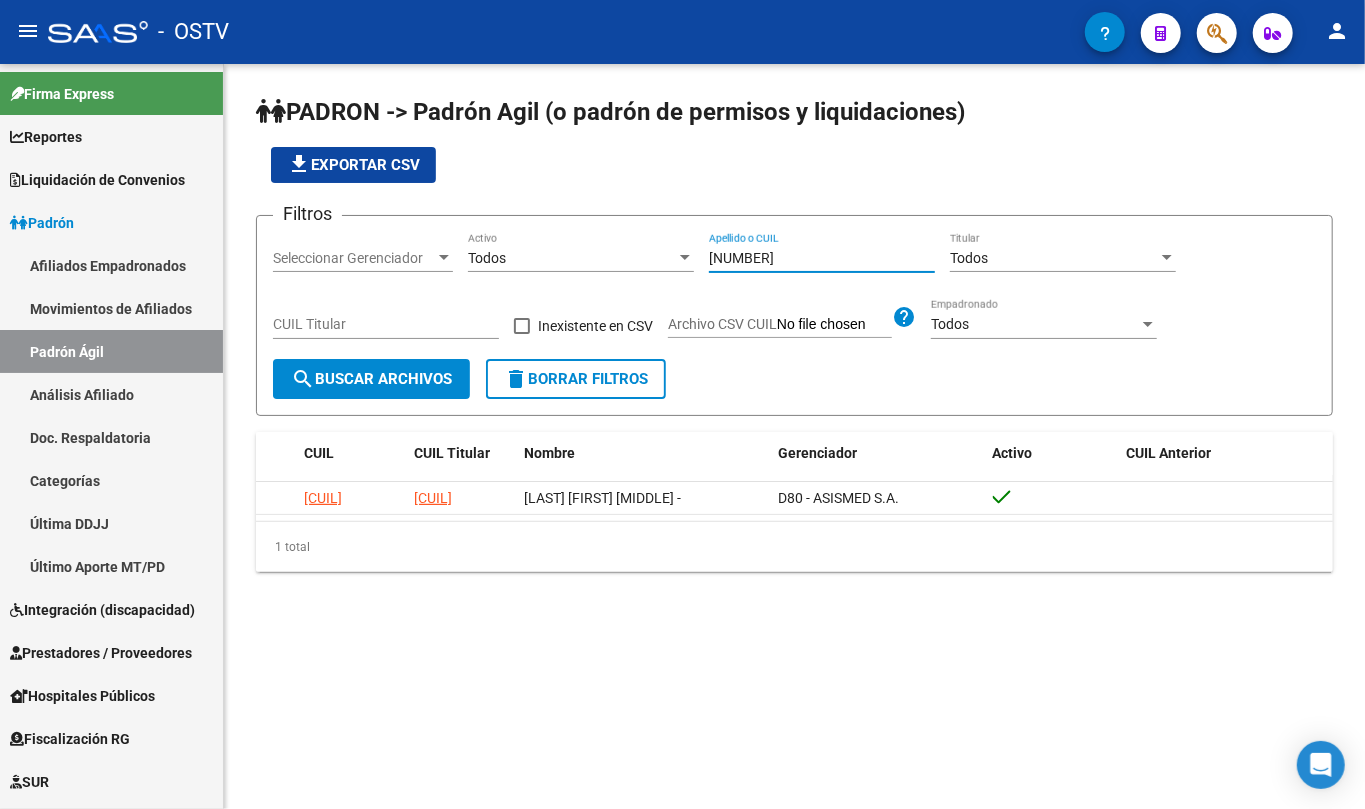 click on "[NUMBER] Apellido o CUIL" 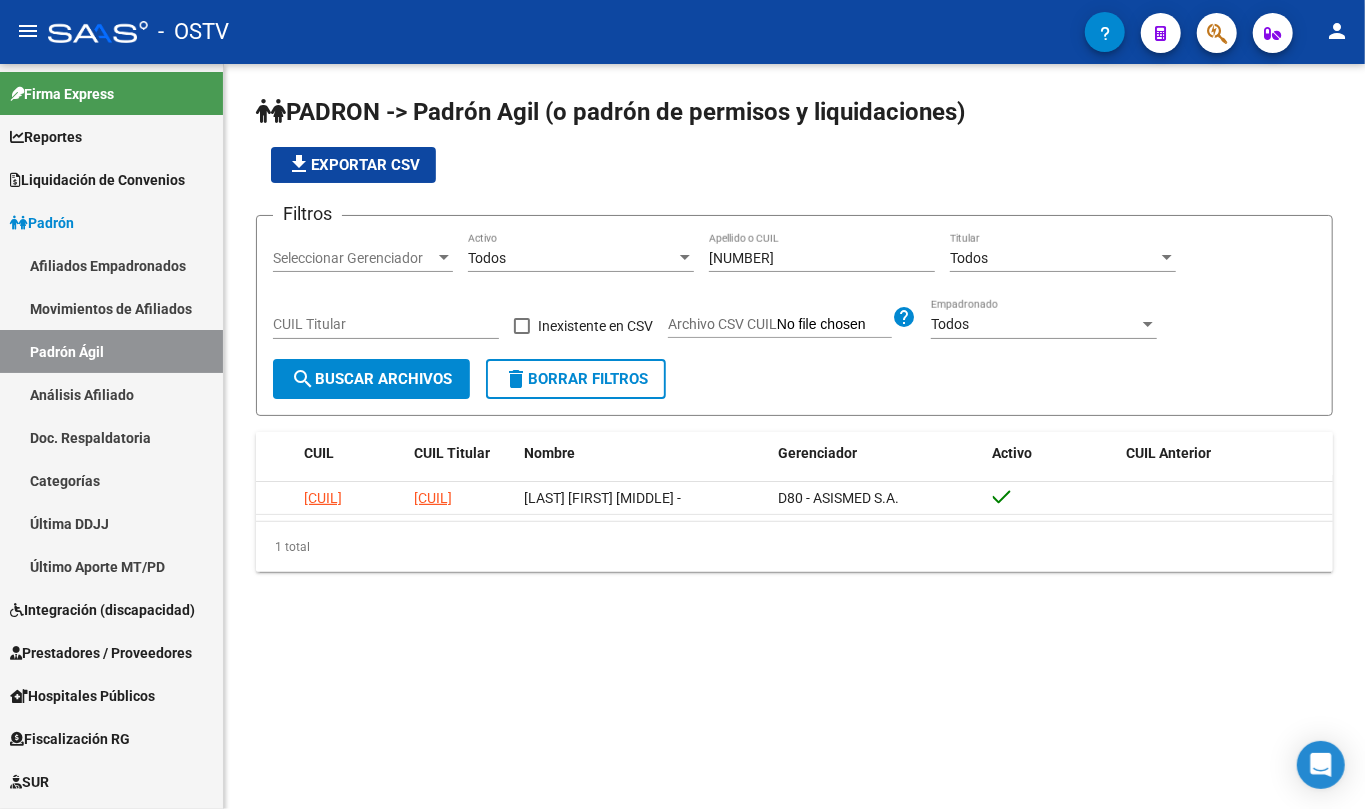 click on "[NUMBER] Apellido o CUIL" 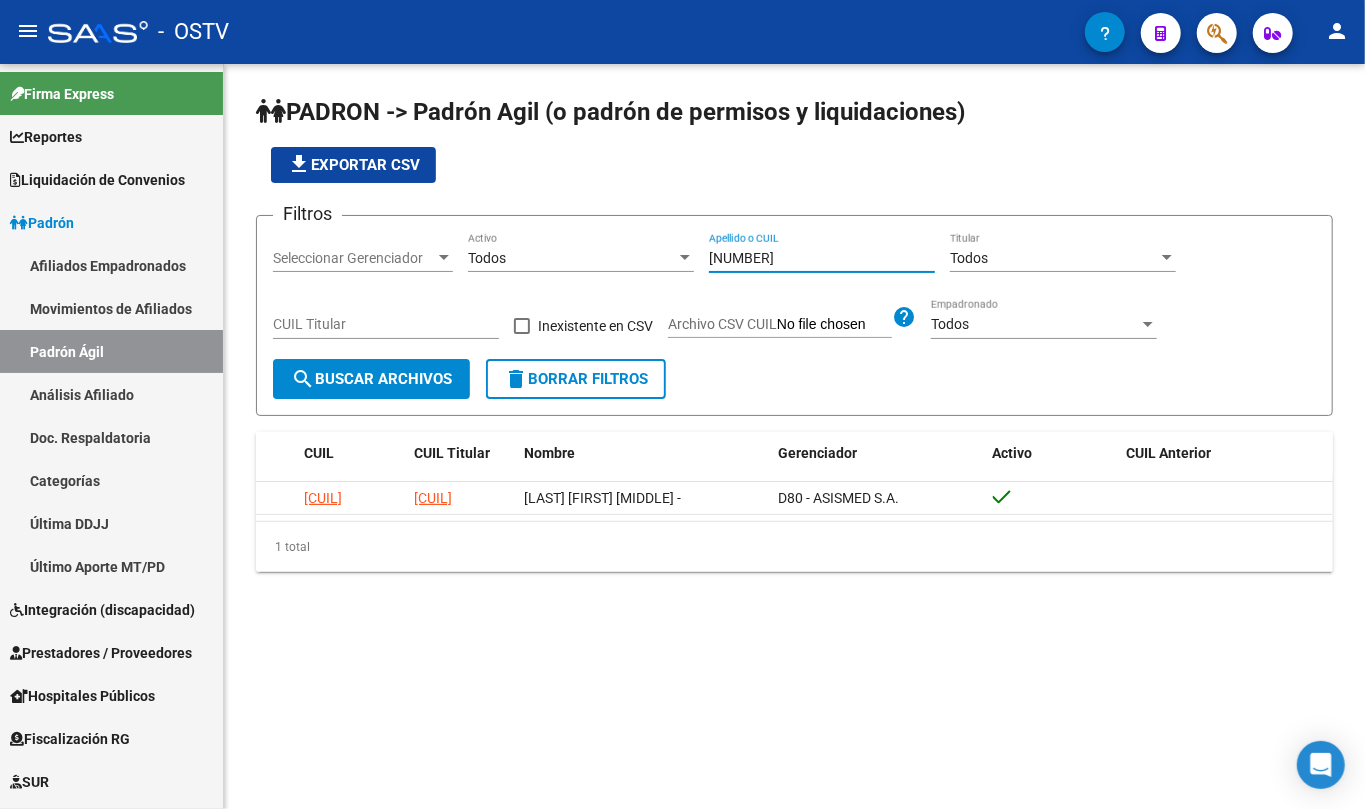 click on "[NUMBER]" at bounding box center [822, 258] 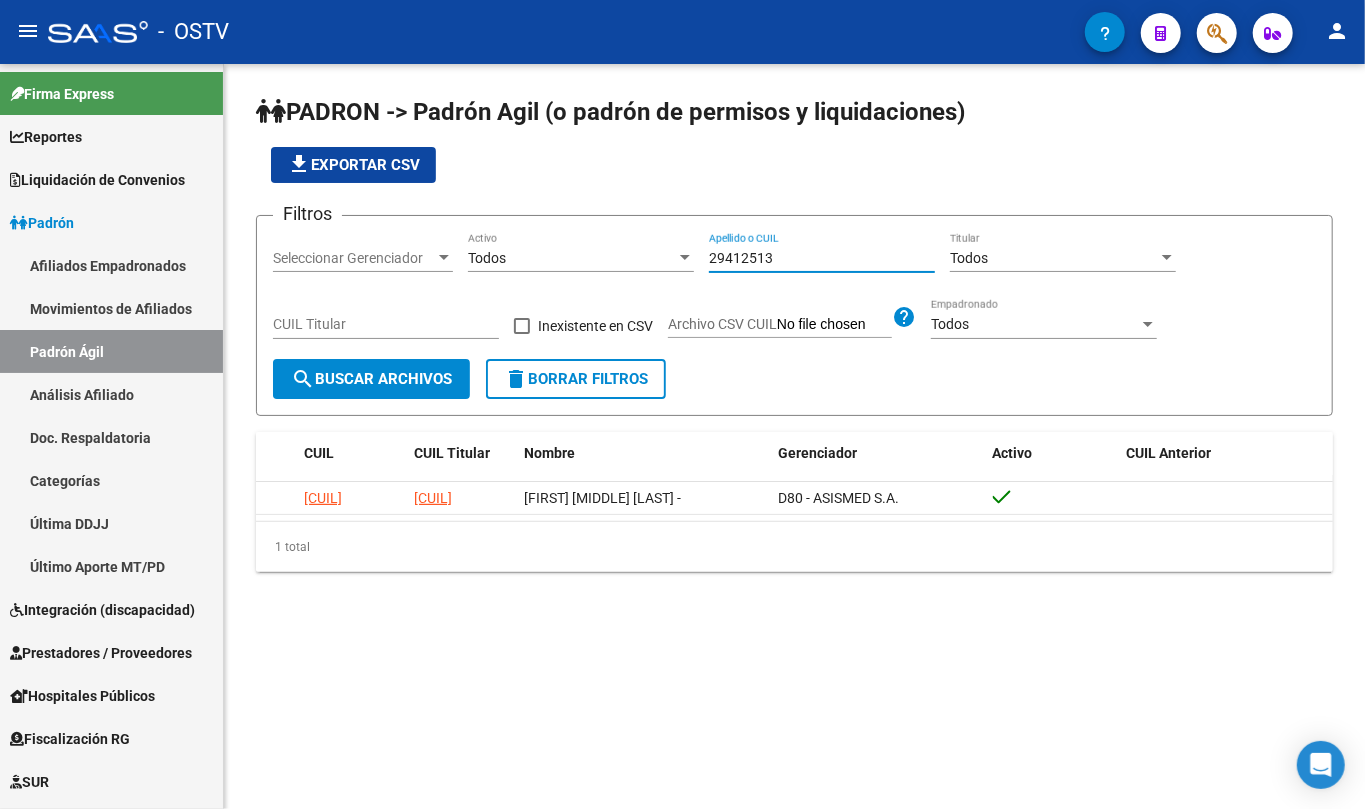 click on "29412513" at bounding box center [822, 258] 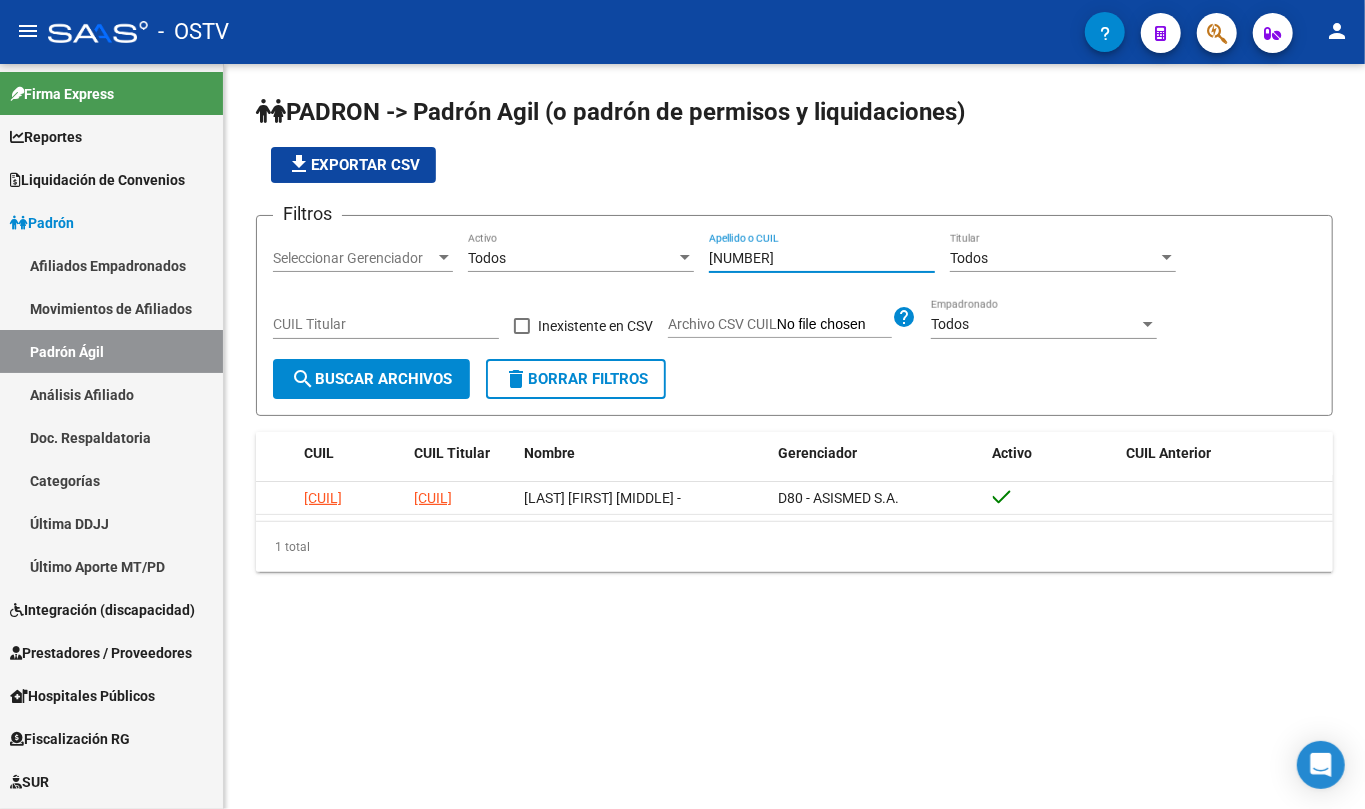 click on "[NUMBER]" at bounding box center [822, 258] 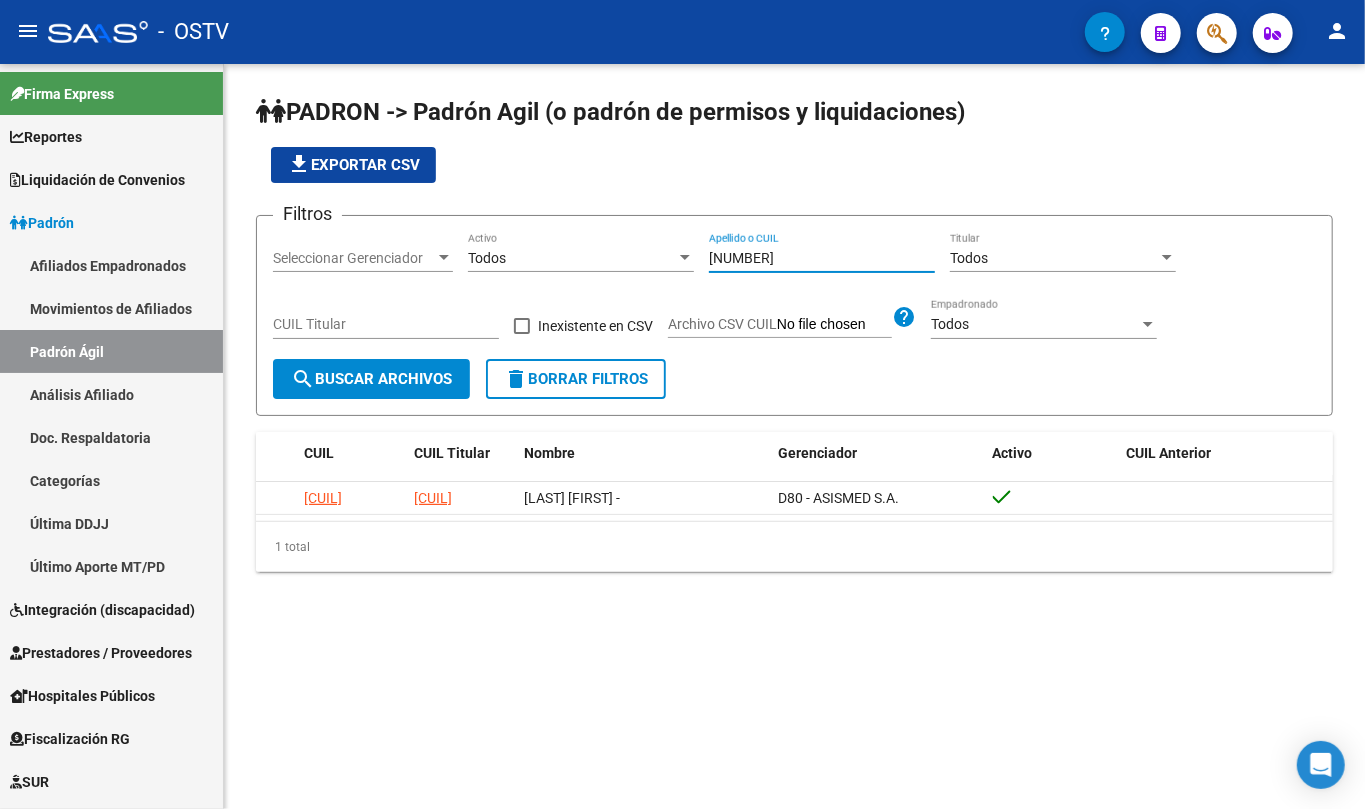 click on "[NUMBER]" at bounding box center [822, 258] 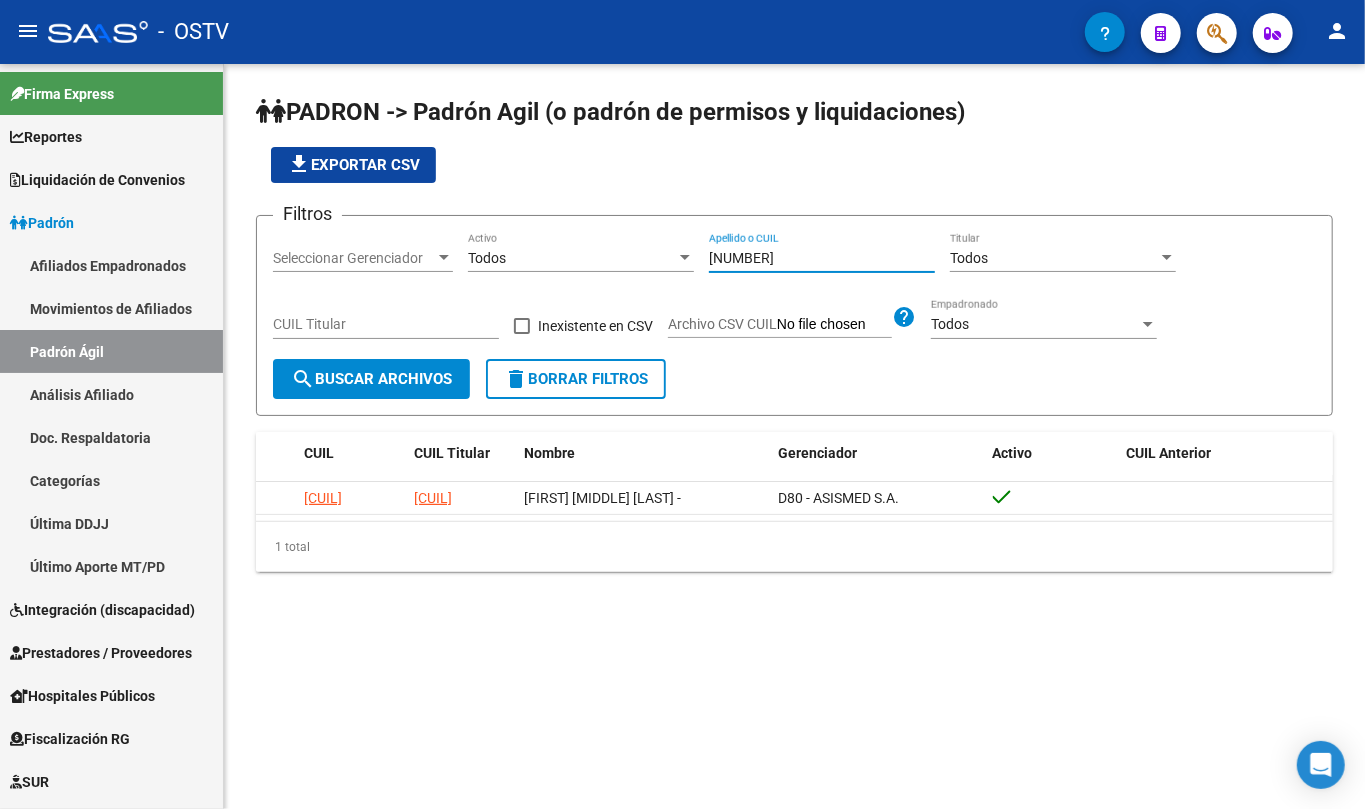 click on "[NUMBER]" at bounding box center (822, 258) 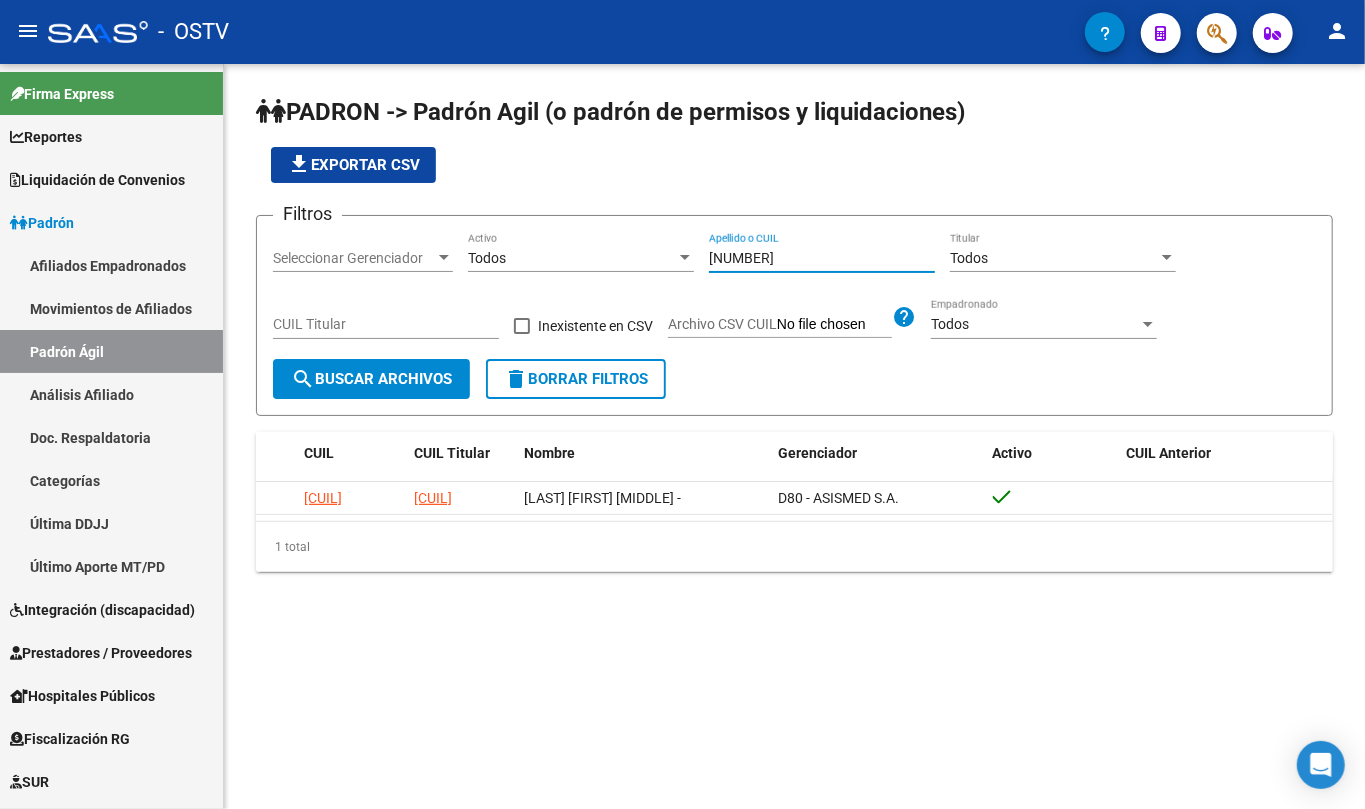 click on "[NUMBER]" at bounding box center [822, 258] 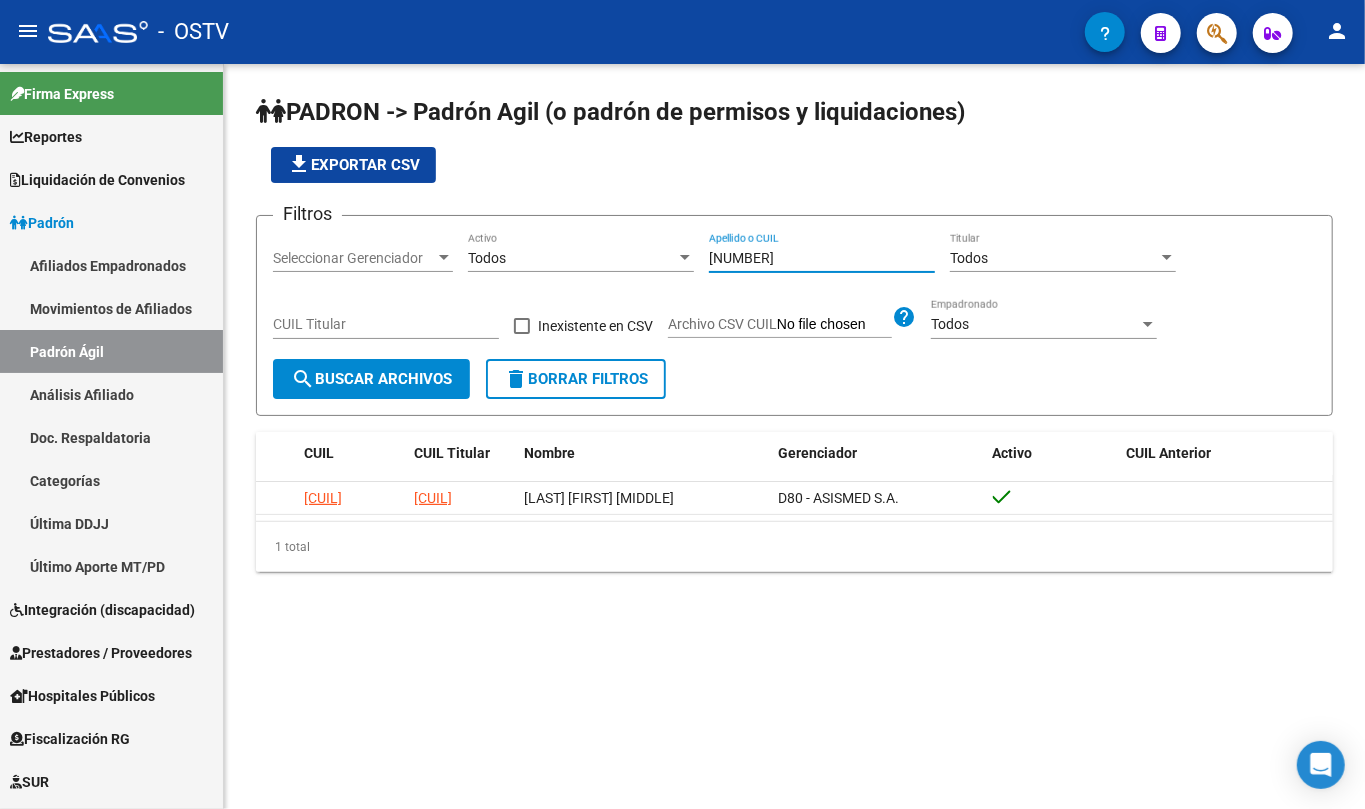 click on "[NUMBER]" at bounding box center (822, 258) 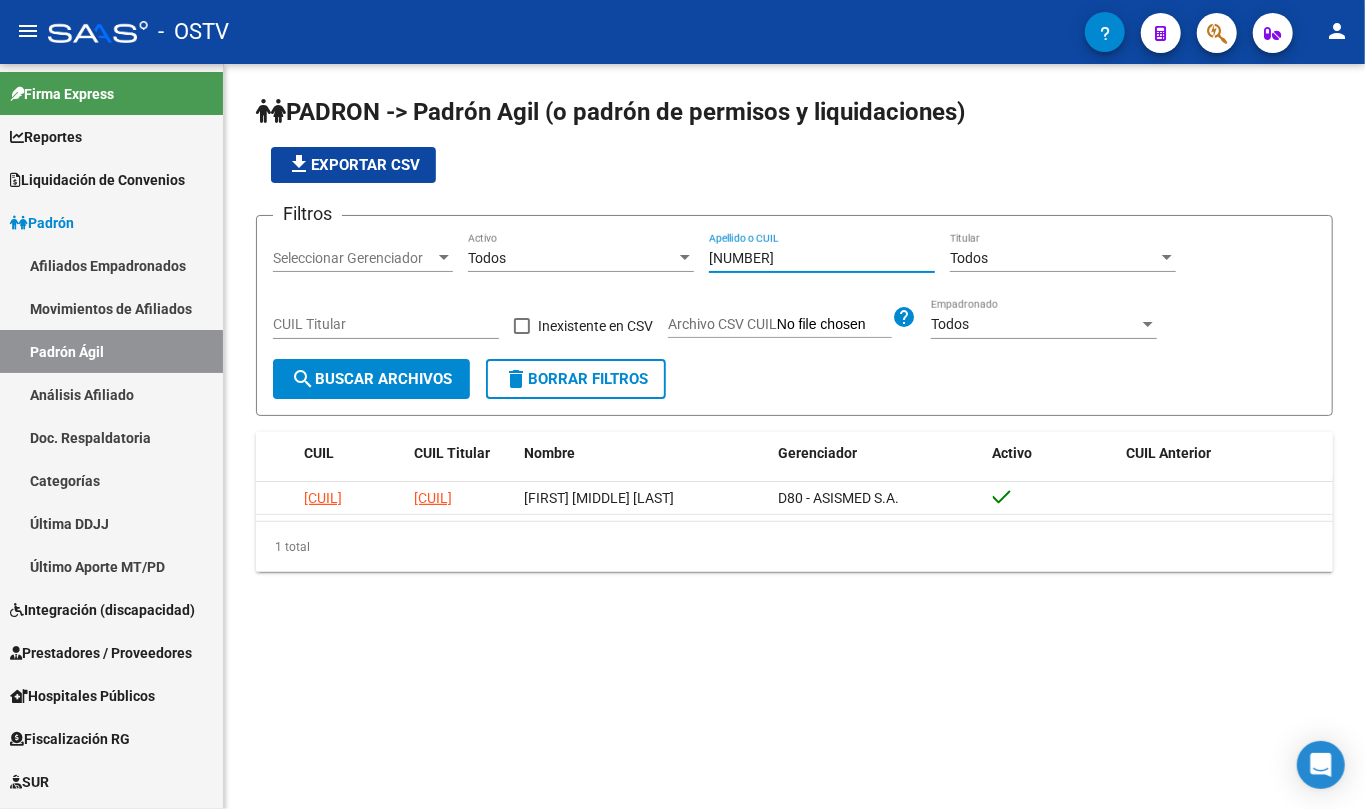 click on "[NUMBER]" at bounding box center [822, 258] 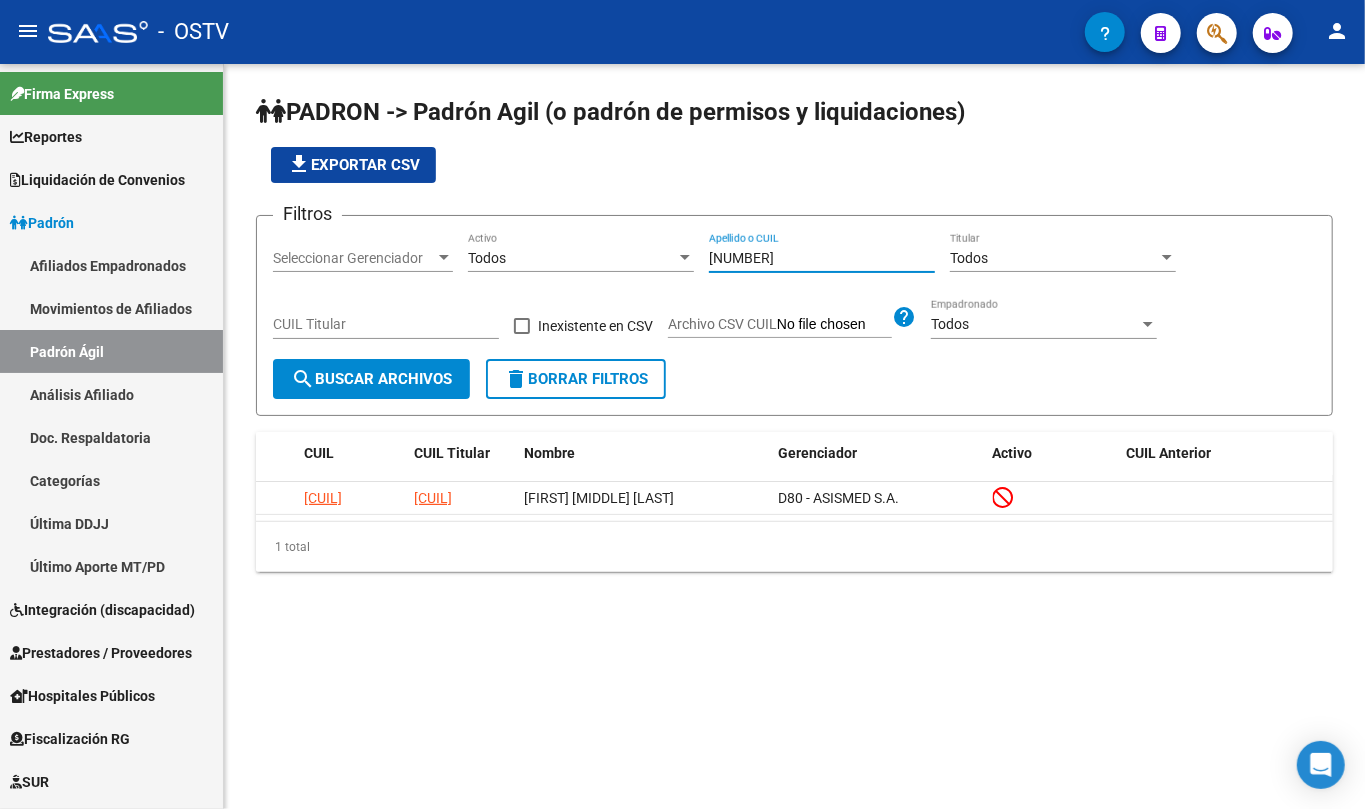 click on "[NUMBER] Apellido o CUIL" 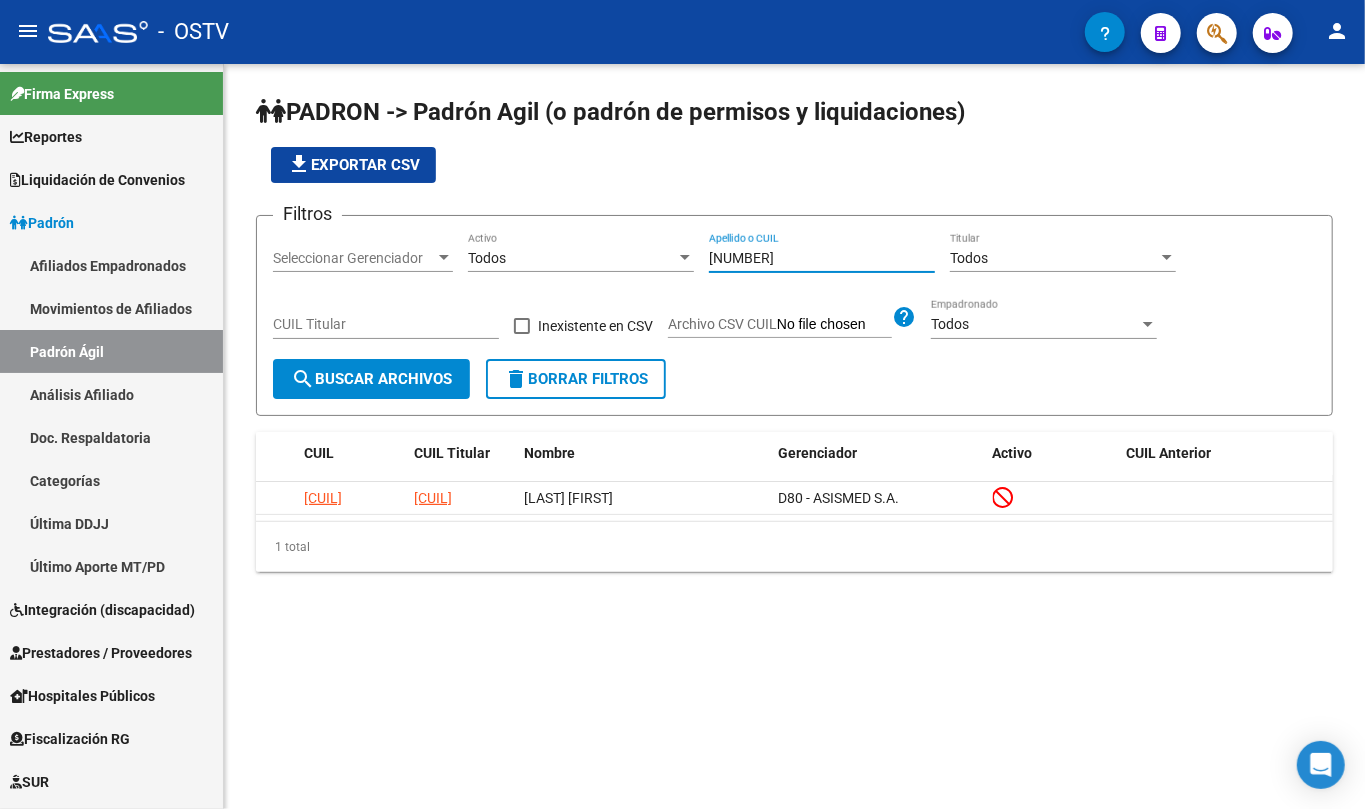 click on "[NUMBER]" at bounding box center [822, 258] 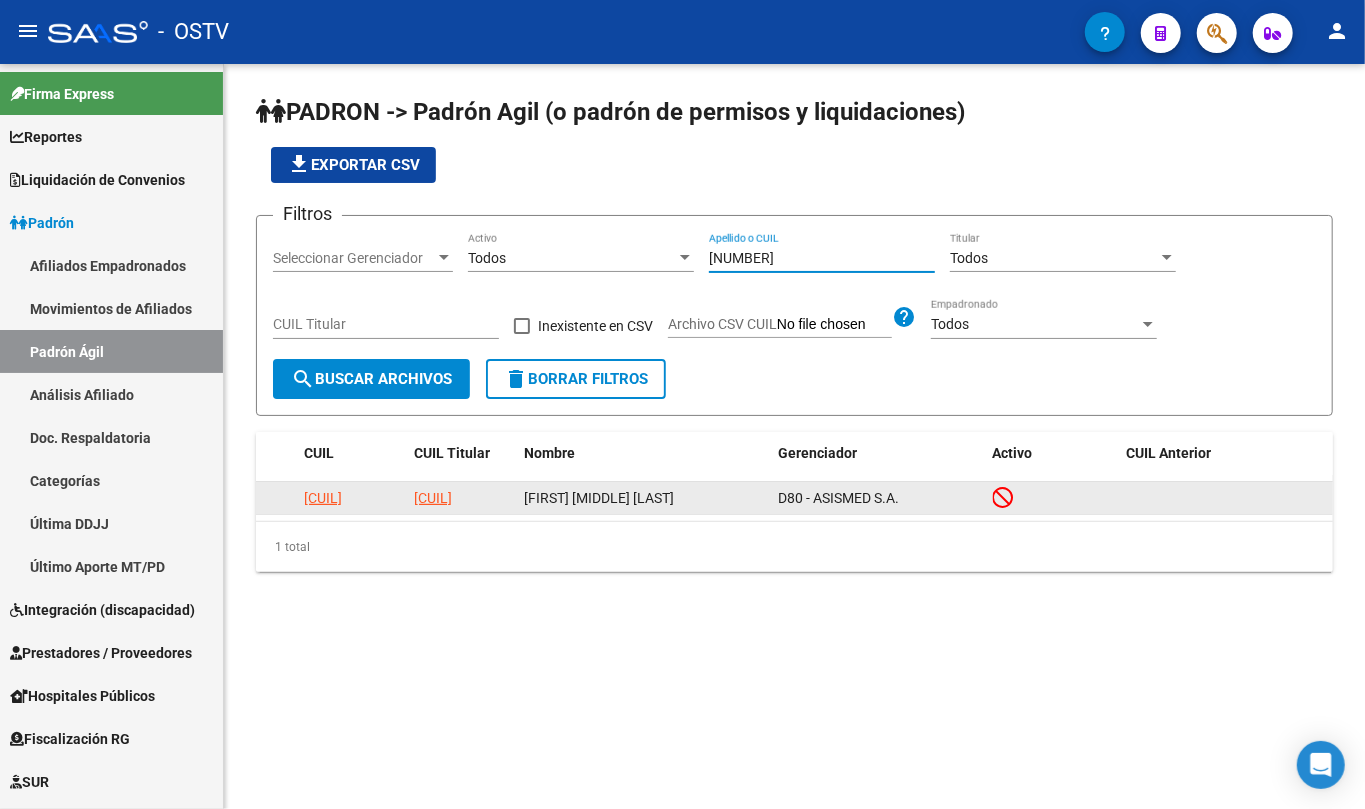 type on "[NUMBER]" 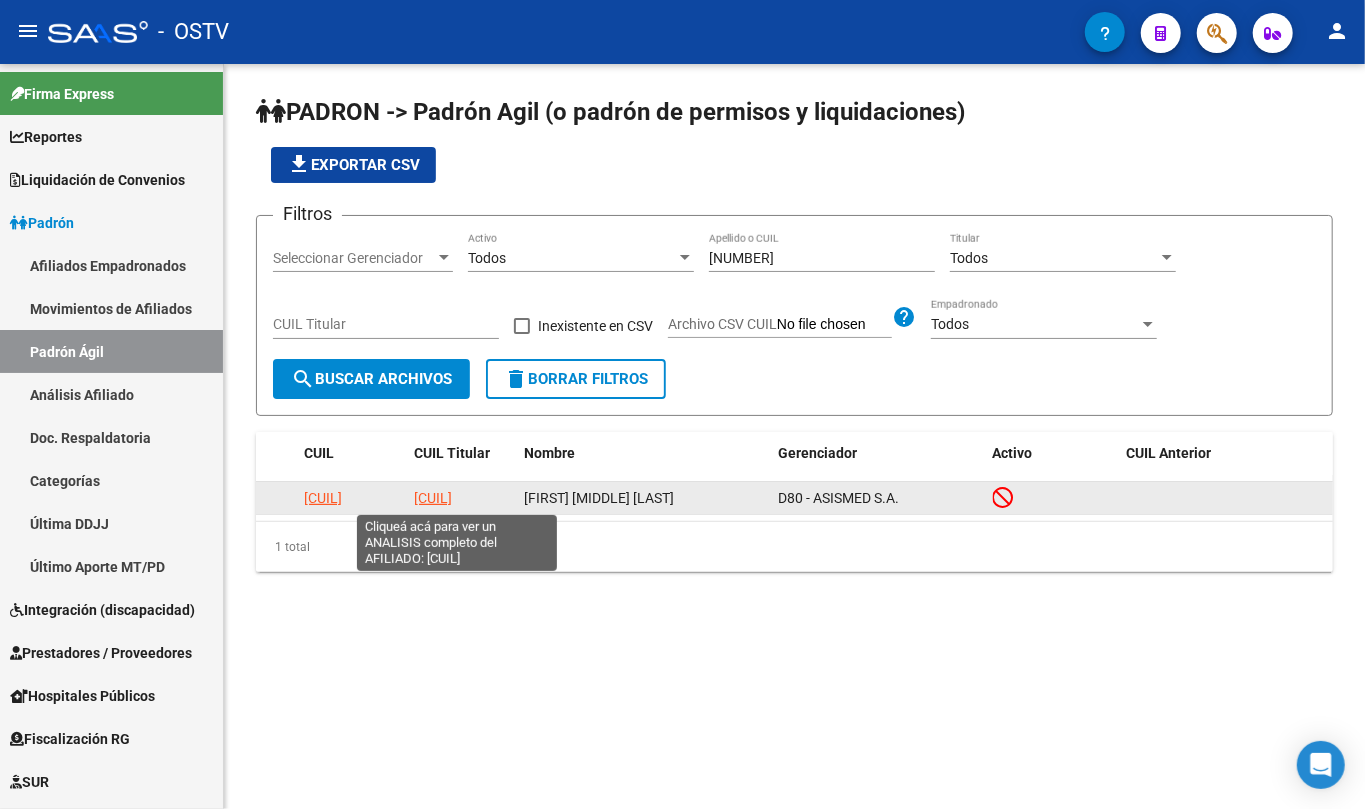 click on "[CUIL]" 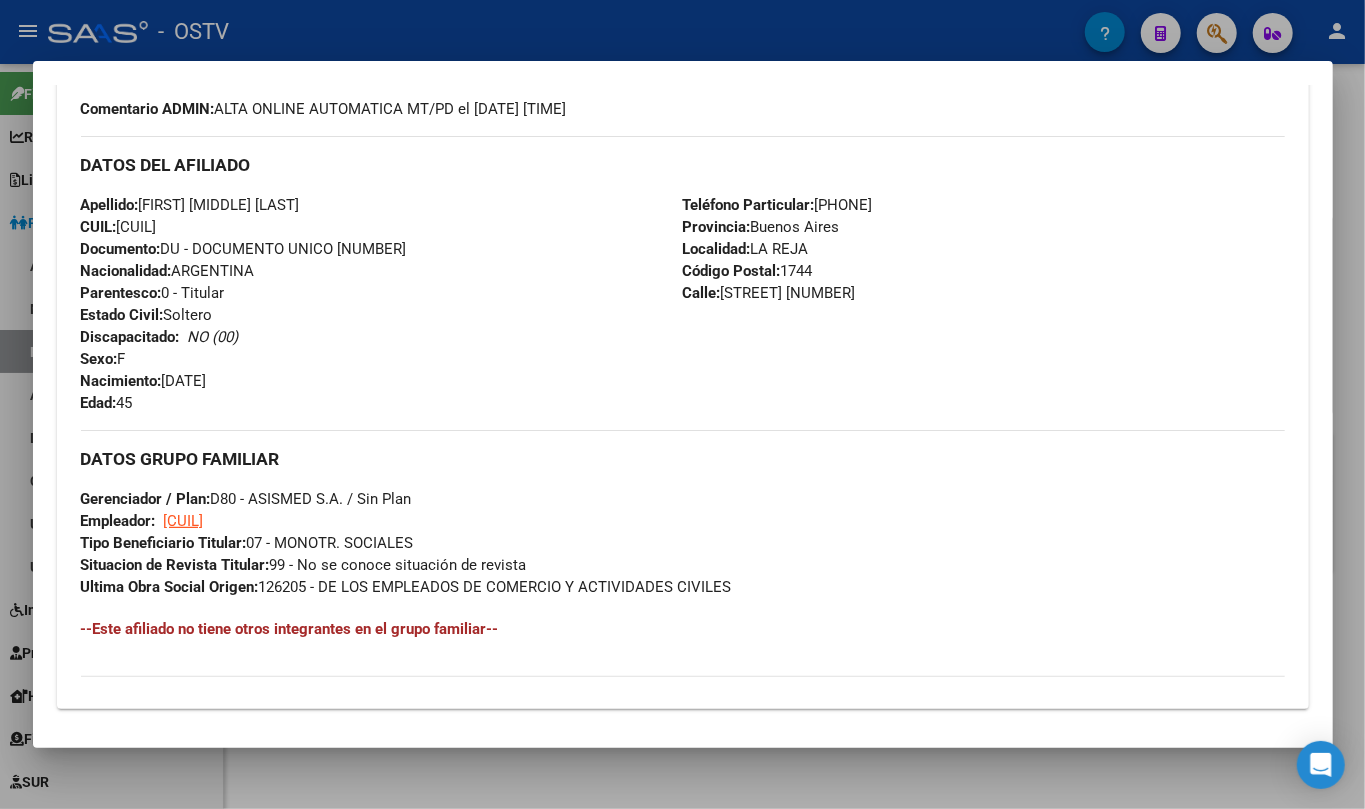scroll, scrollTop: 665, scrollLeft: 0, axis: vertical 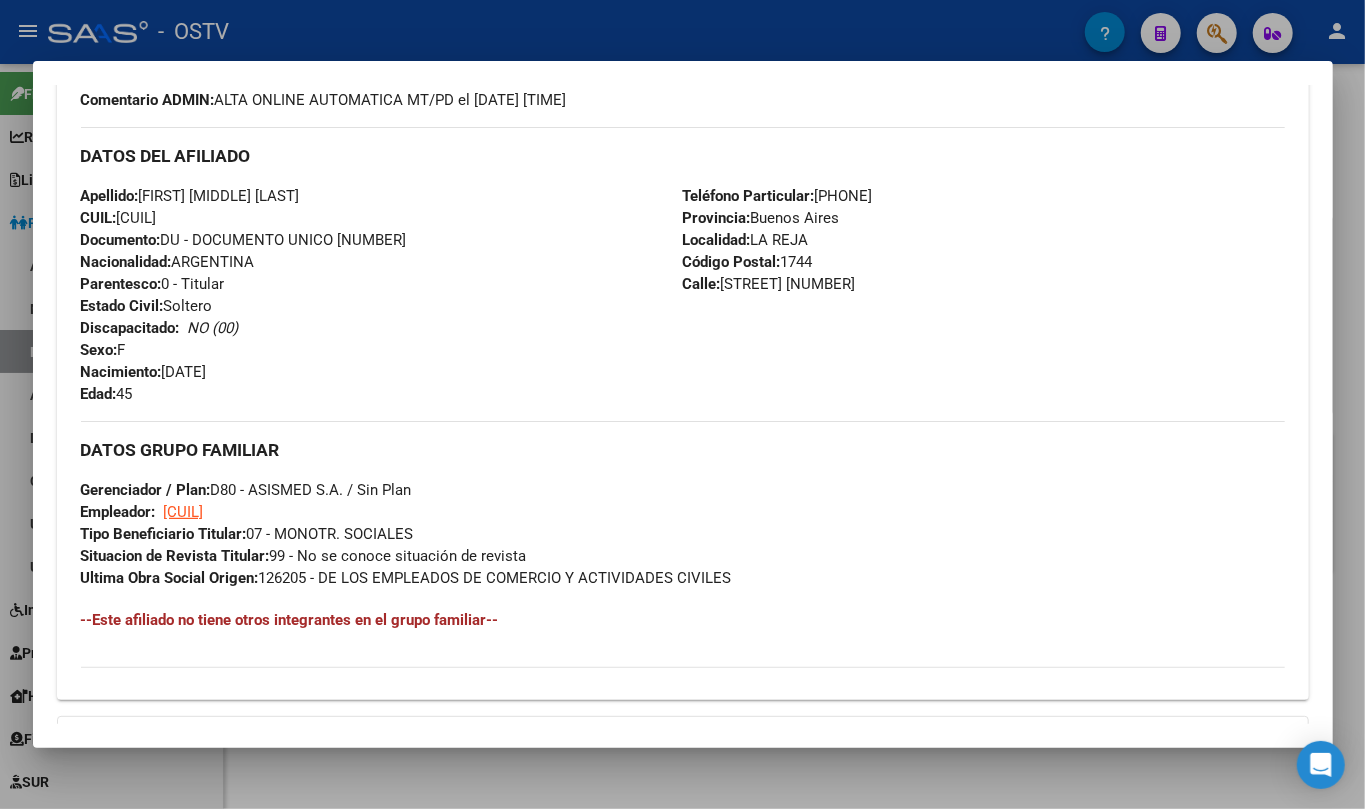 click on "--Este afiliado no tiene otros integrantes en el grupo familiar--" at bounding box center (683, 620) 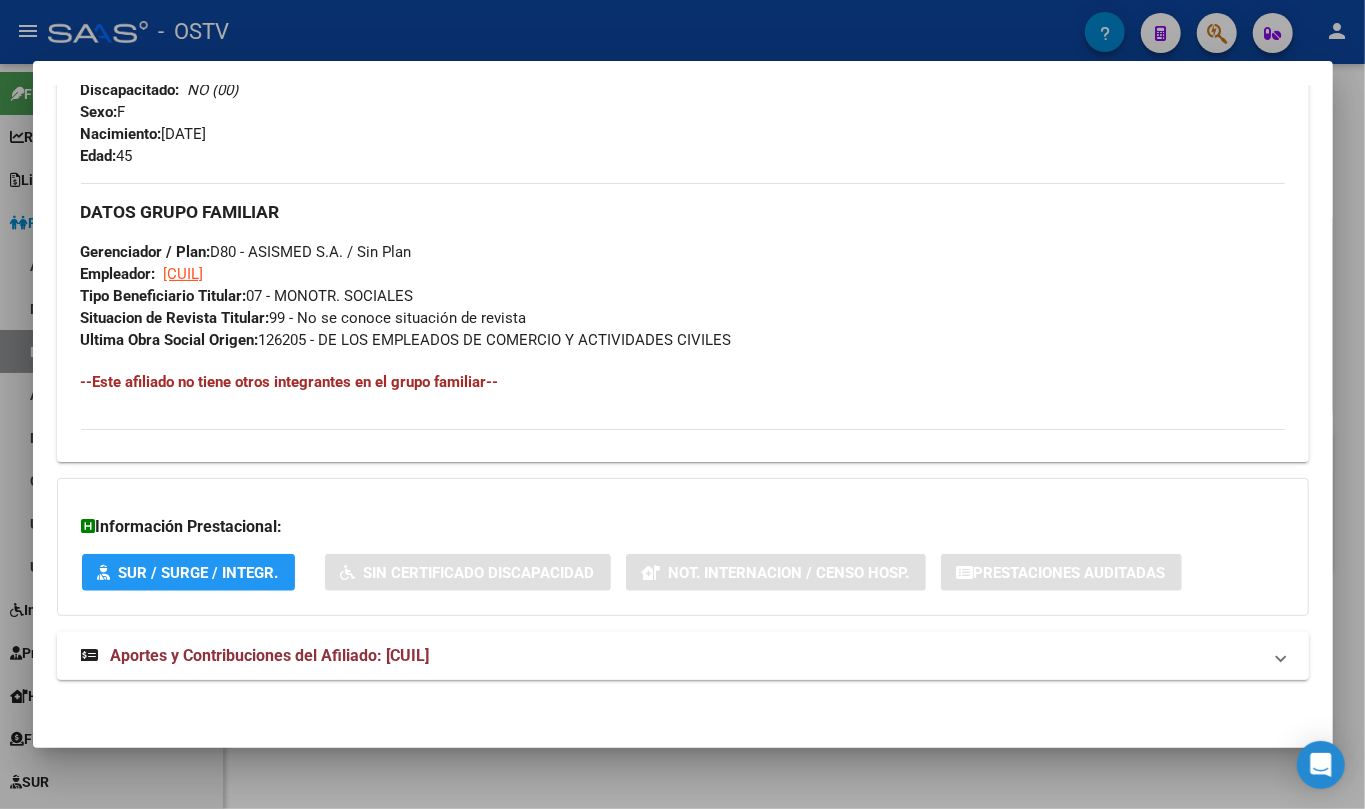click on "Aportes y Contribuciones del Afiliado: [CUIL]" at bounding box center (270, 655) 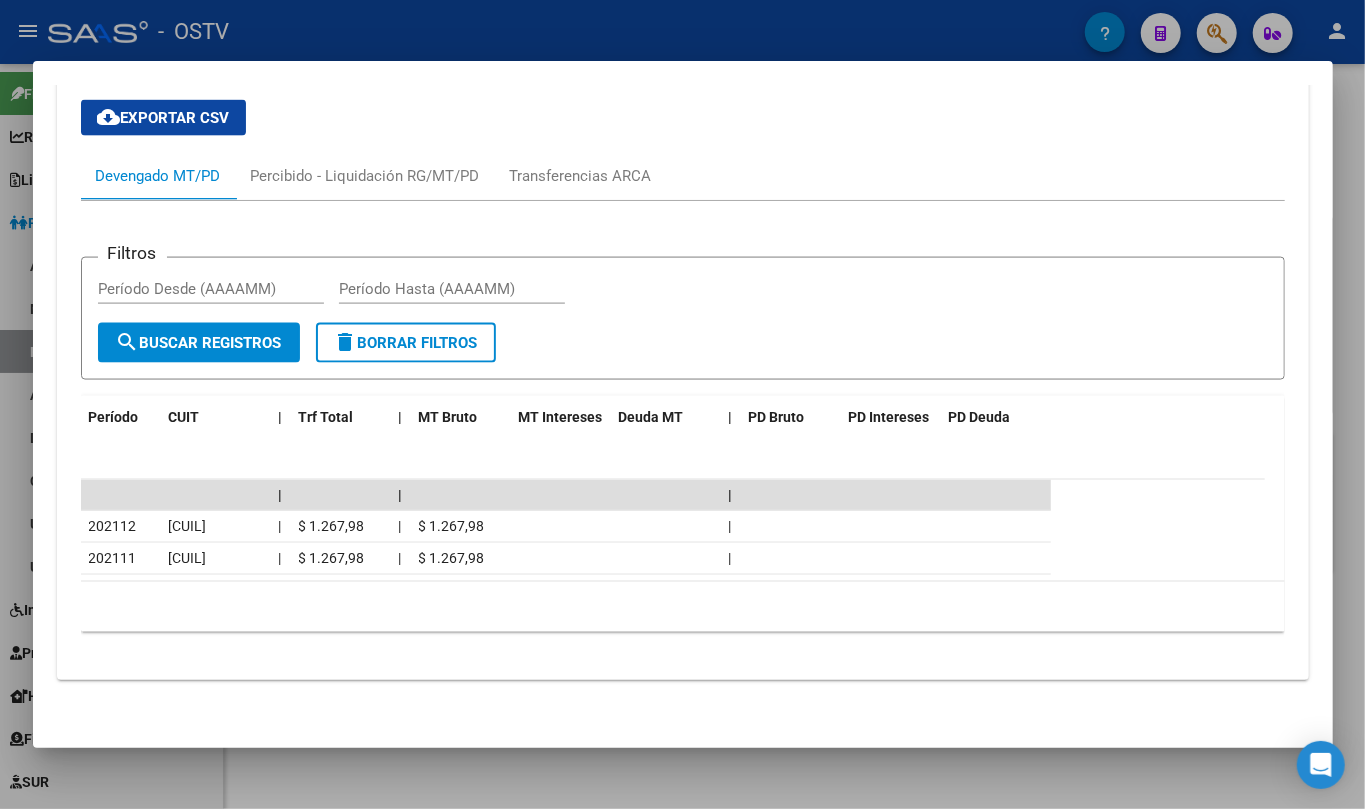 scroll, scrollTop: 1017, scrollLeft: 0, axis: vertical 